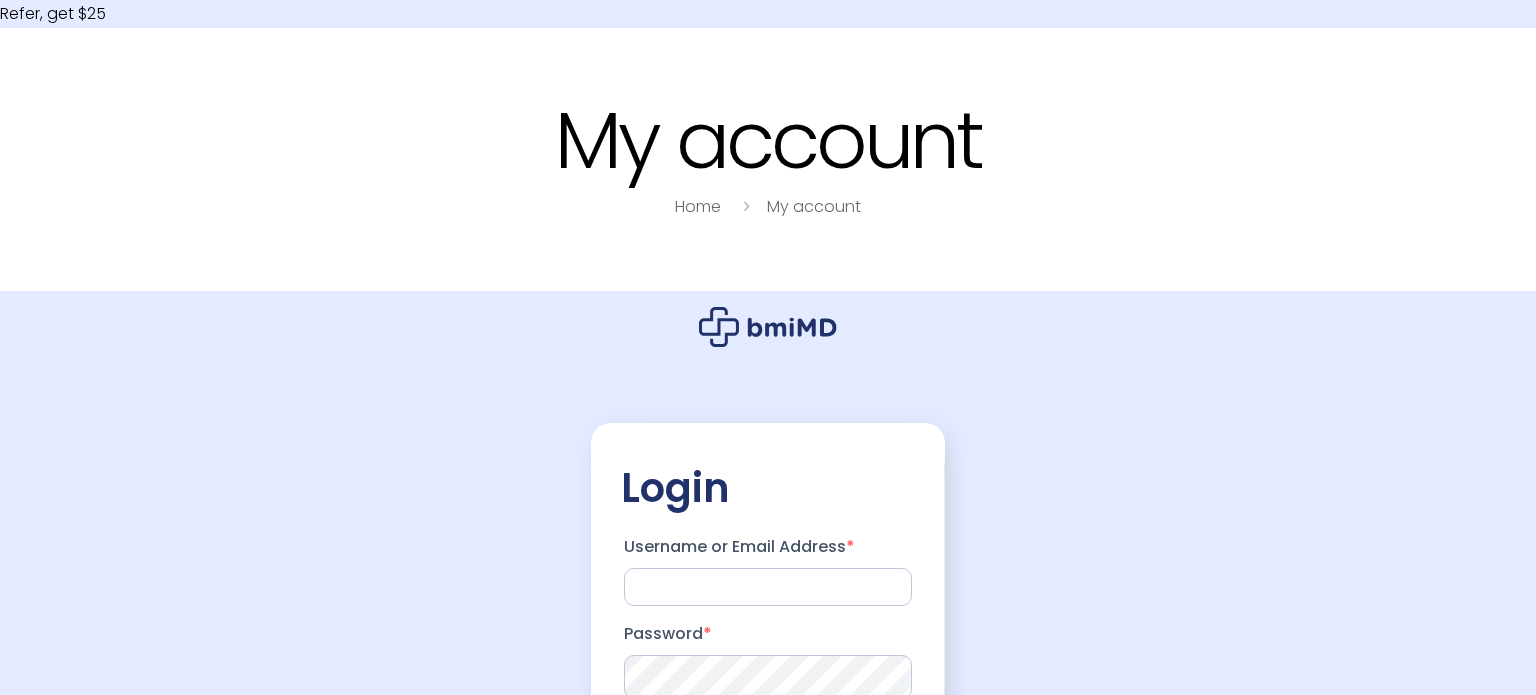 scroll, scrollTop: 0, scrollLeft: 0, axis: both 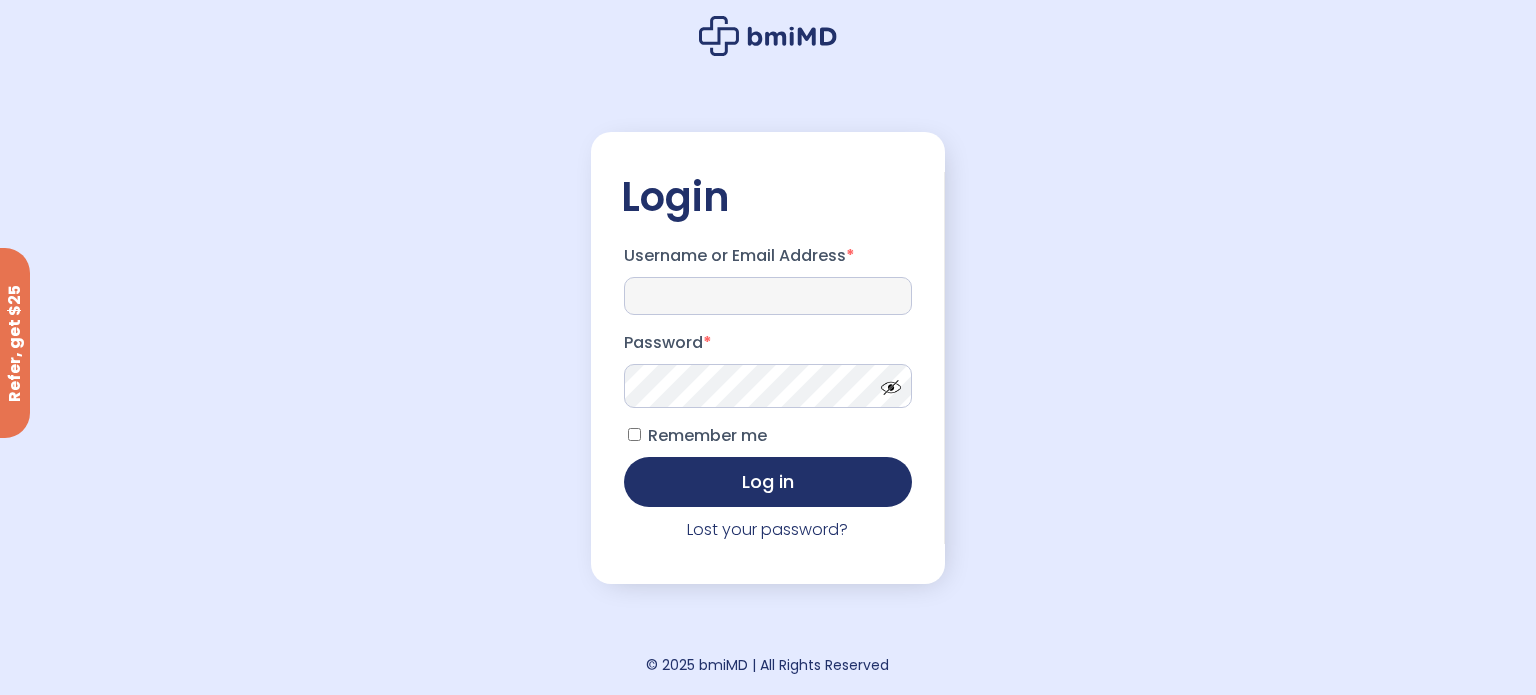 click on "Username or Email Address  *" at bounding box center [768, 296] 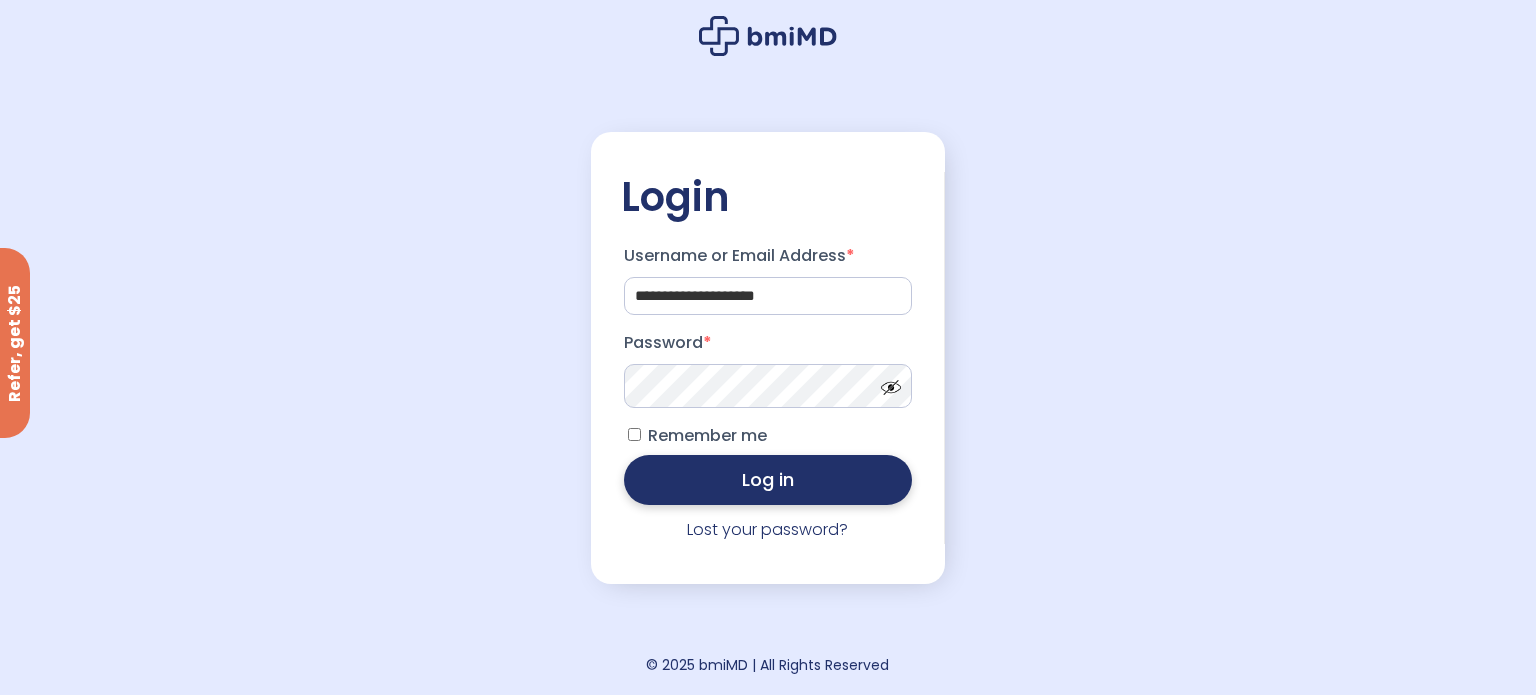 click on "Log in" at bounding box center (768, 480) 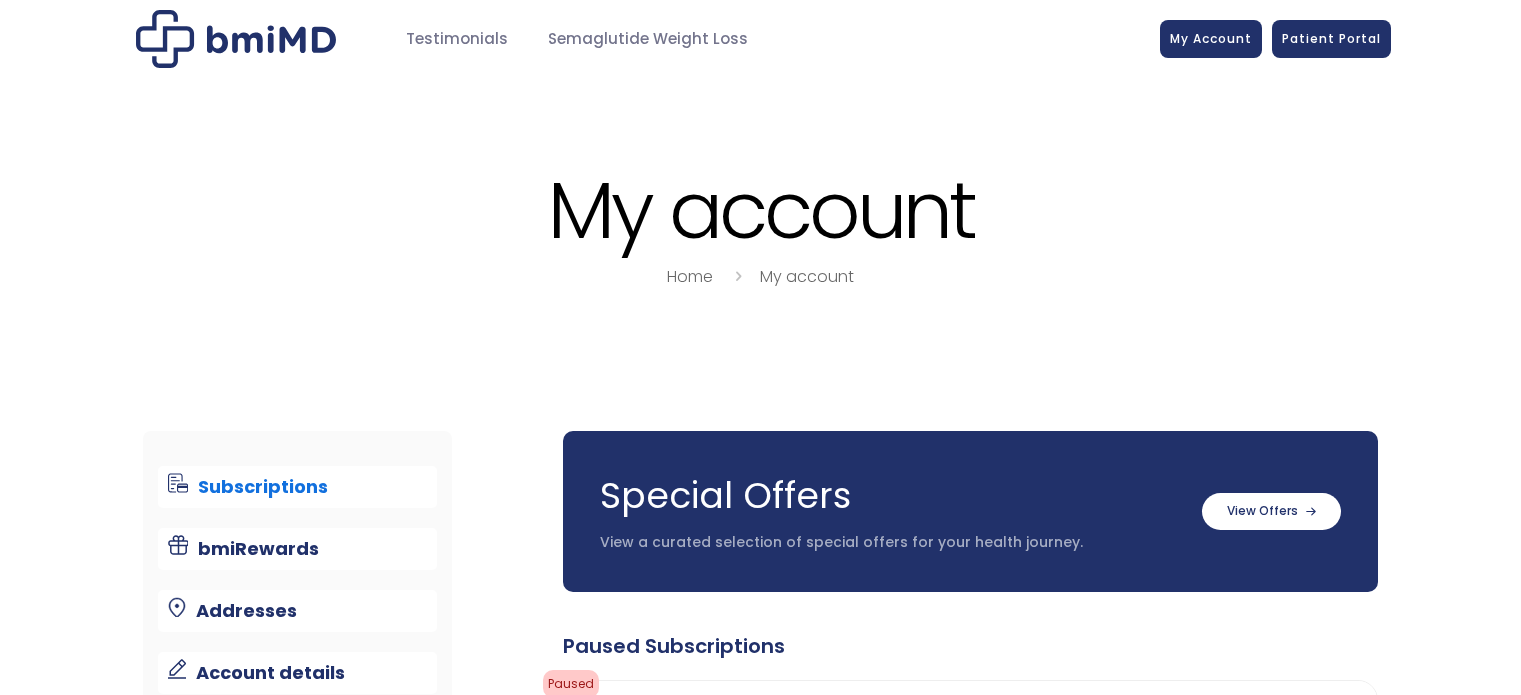 scroll, scrollTop: 0, scrollLeft: 0, axis: both 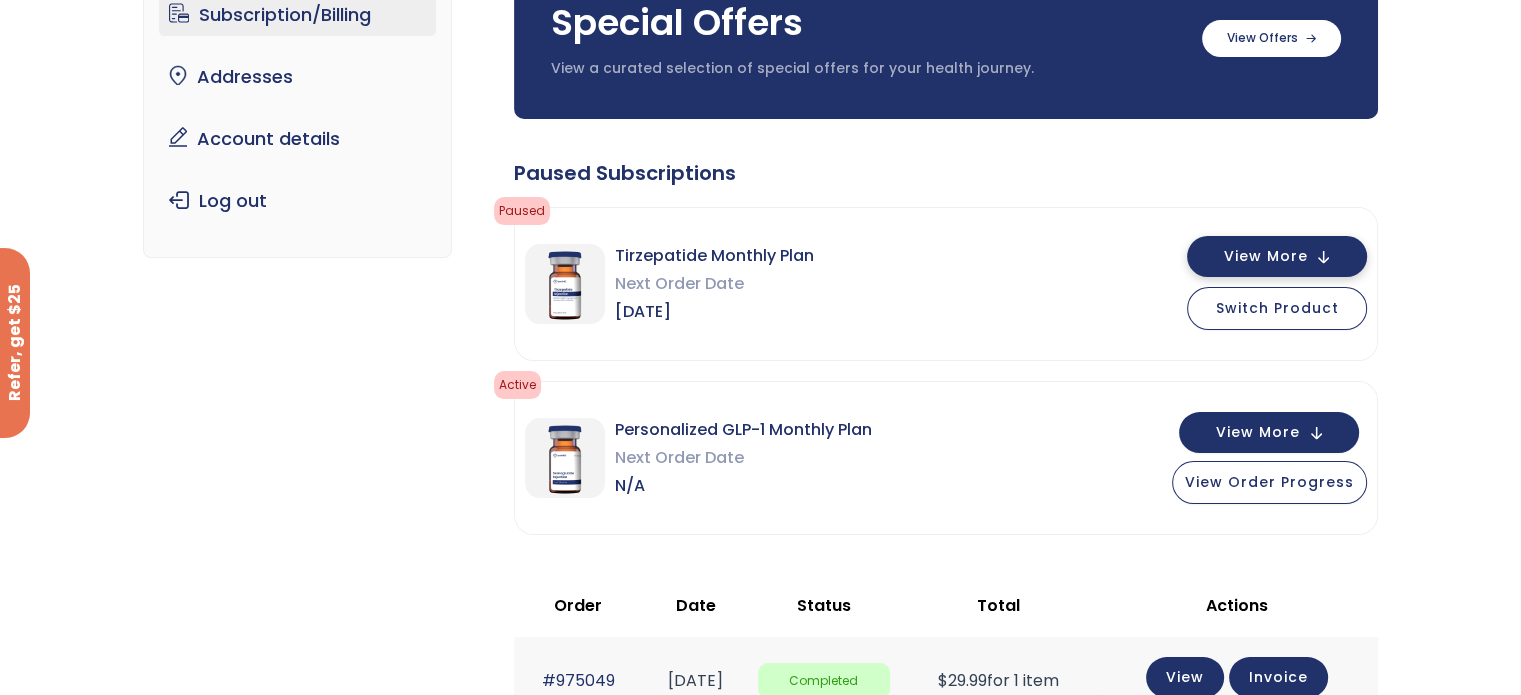 click on "View More" at bounding box center (1265, 256) 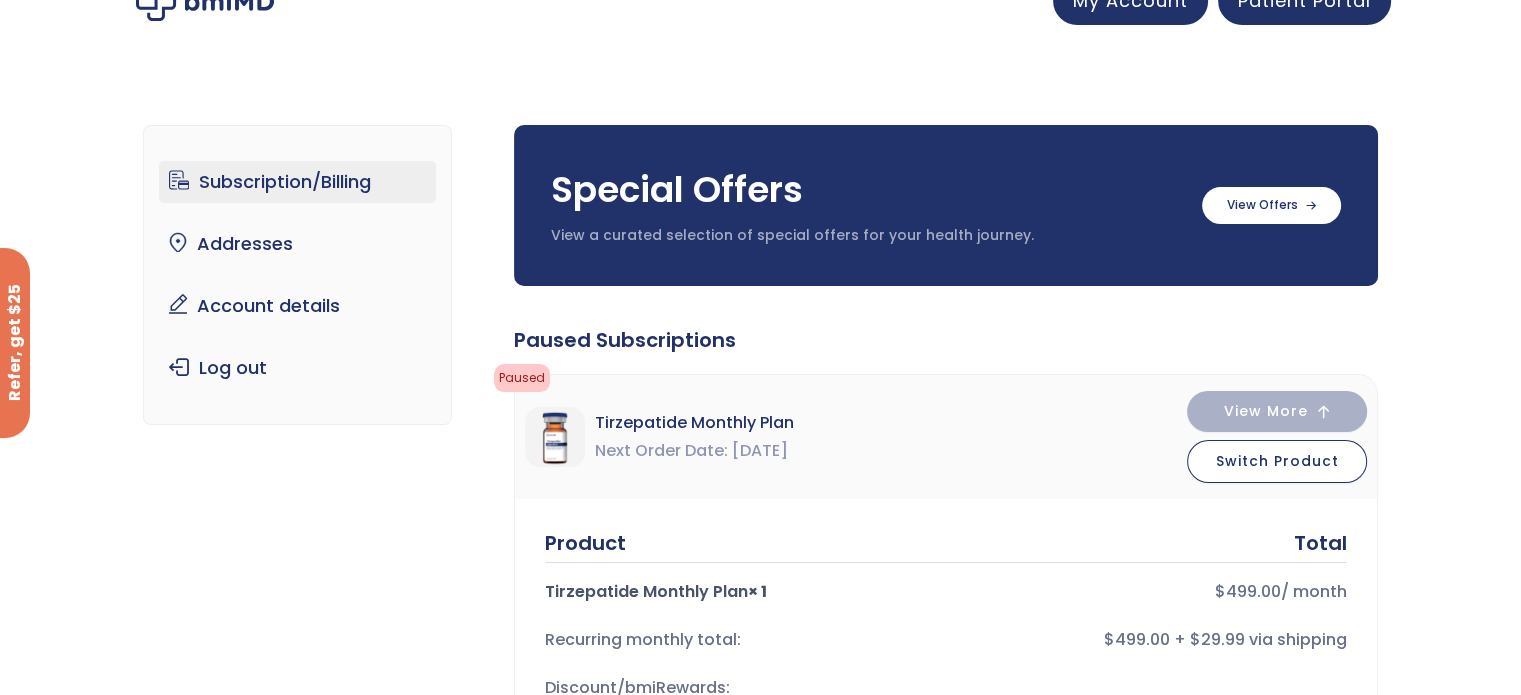 scroll, scrollTop: 0, scrollLeft: 0, axis: both 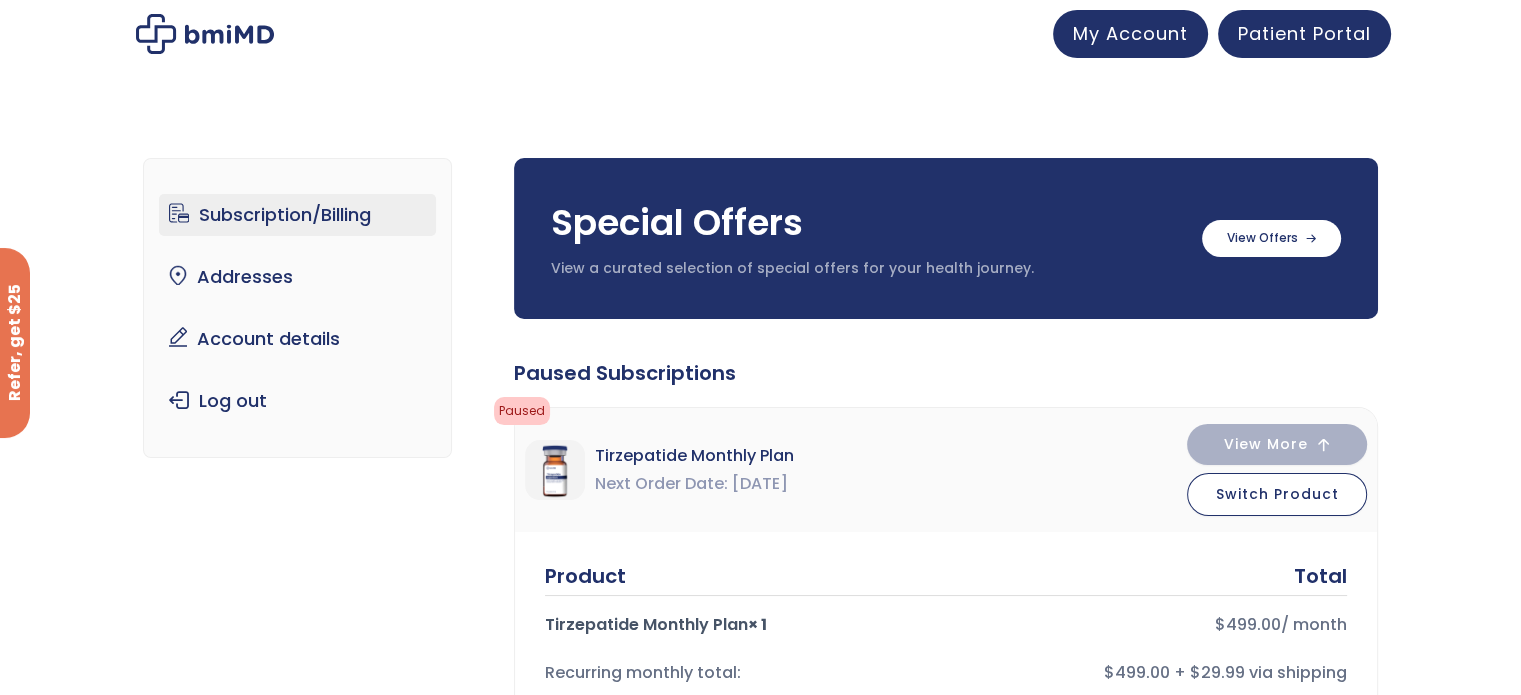 click at bounding box center [205, 34] 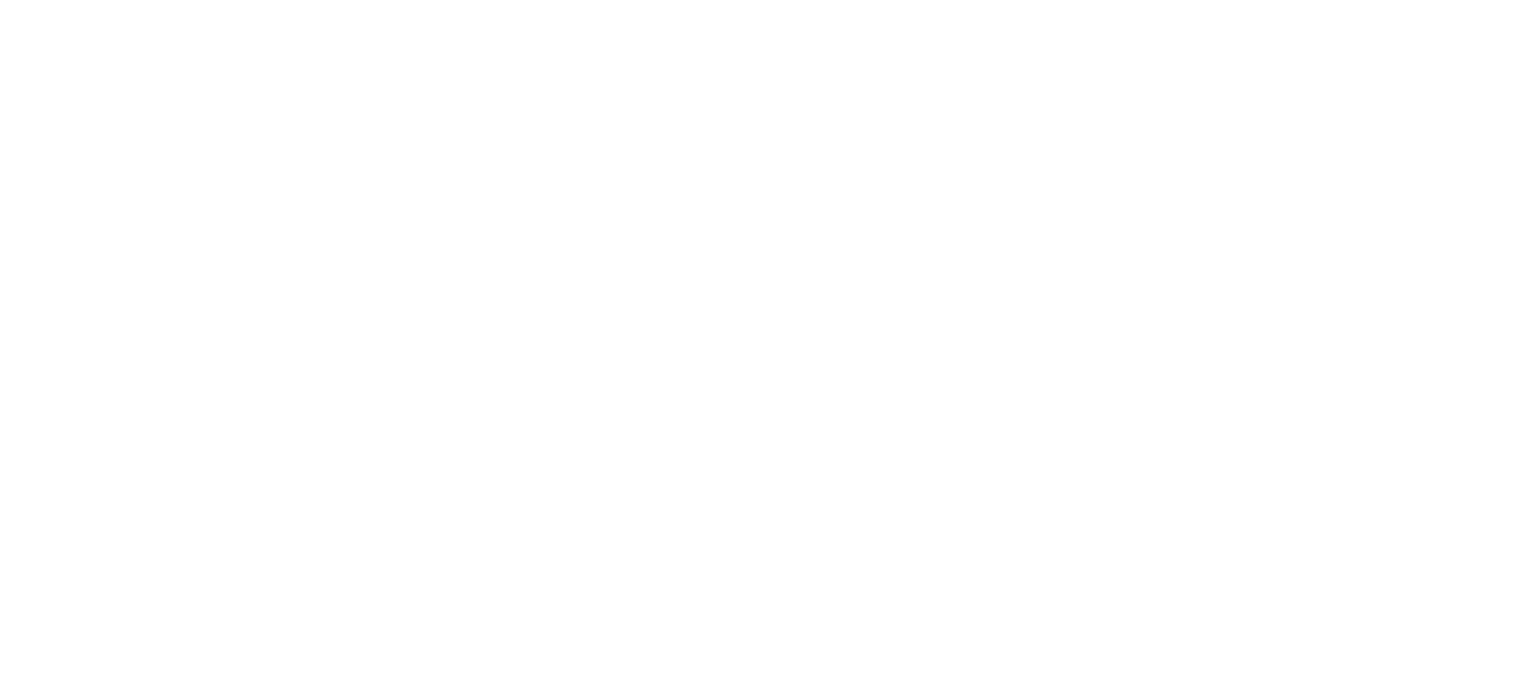 scroll, scrollTop: 0, scrollLeft: 0, axis: both 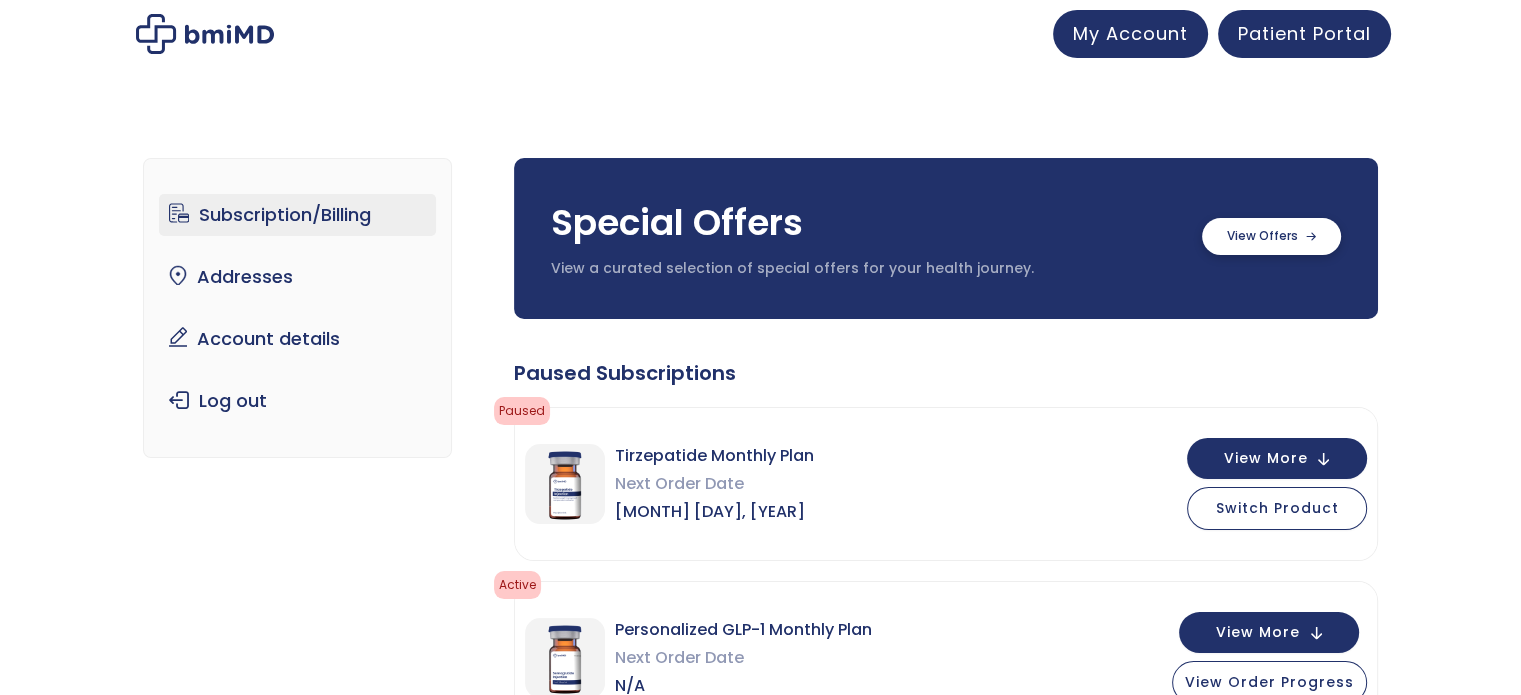click at bounding box center [1271, 236] 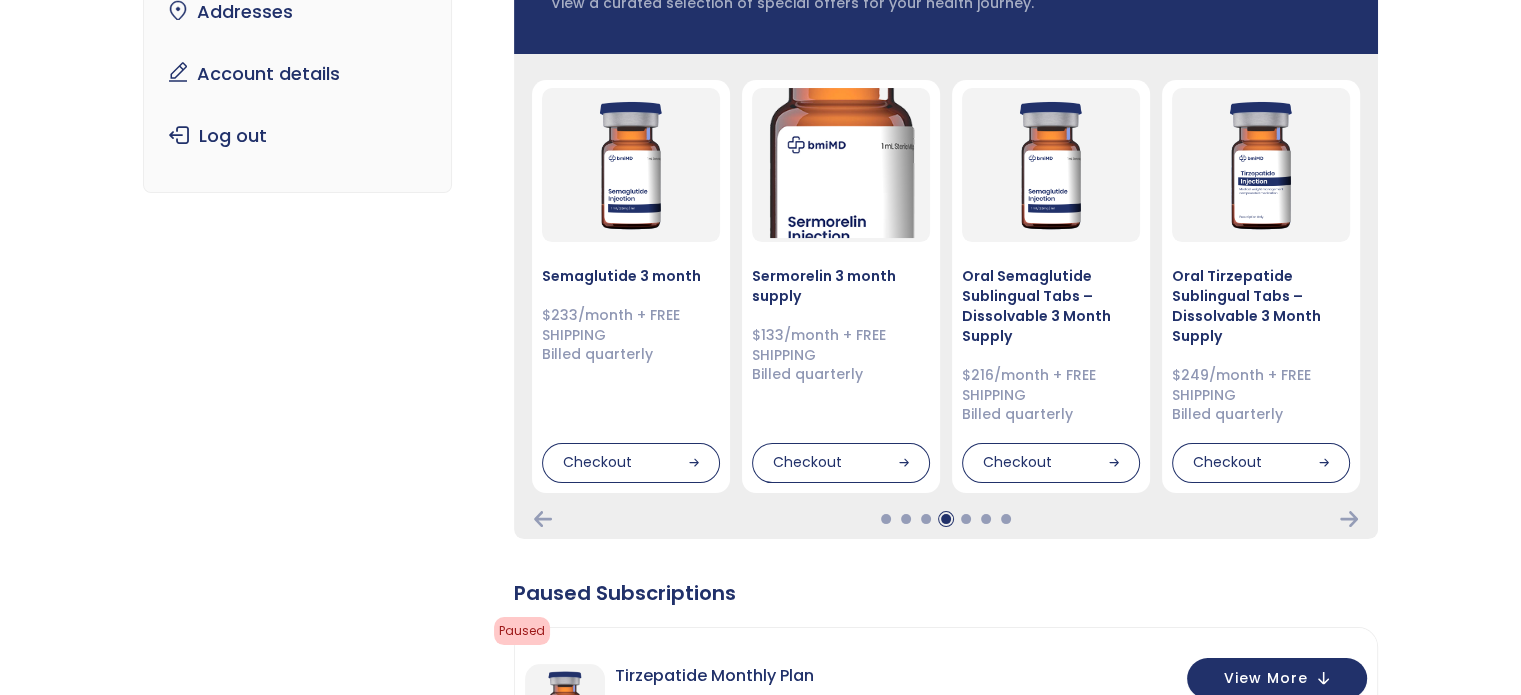 scroll, scrollTop: 300, scrollLeft: 0, axis: vertical 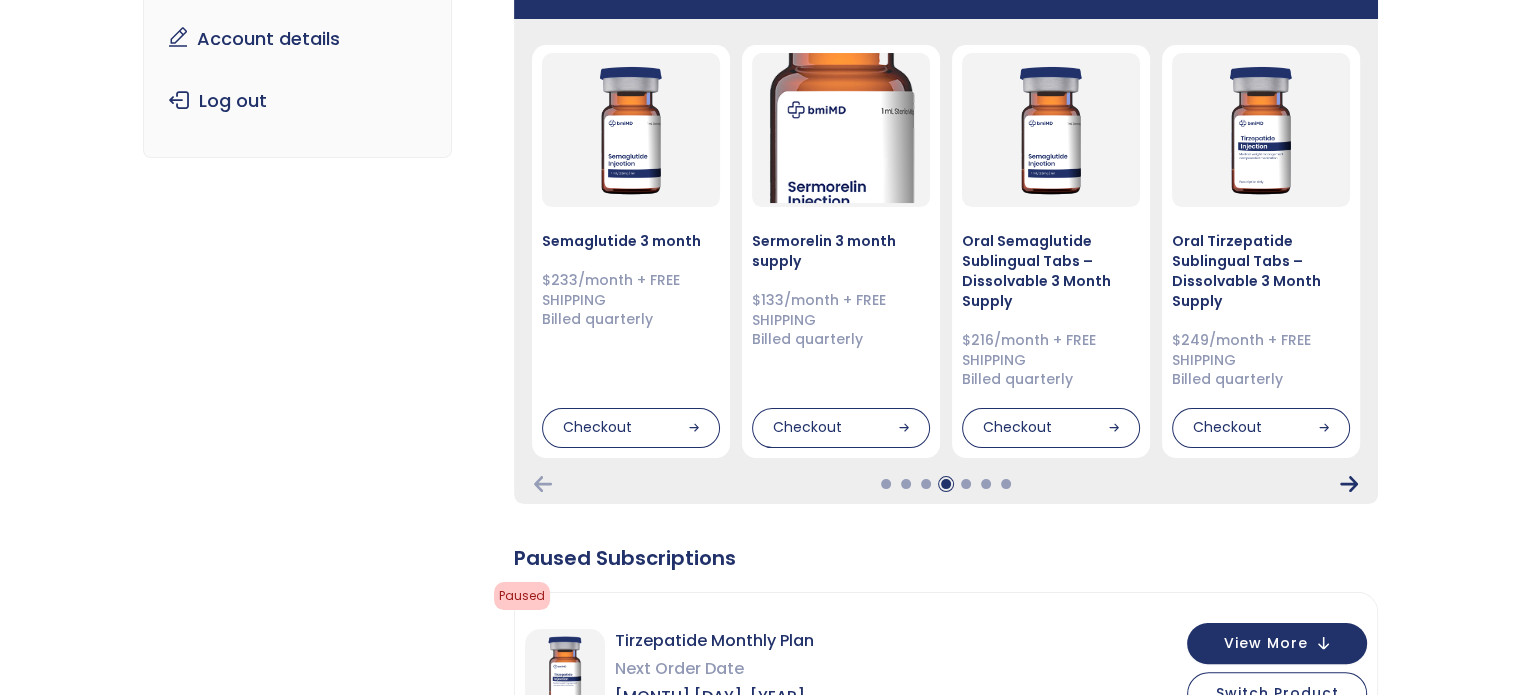 click 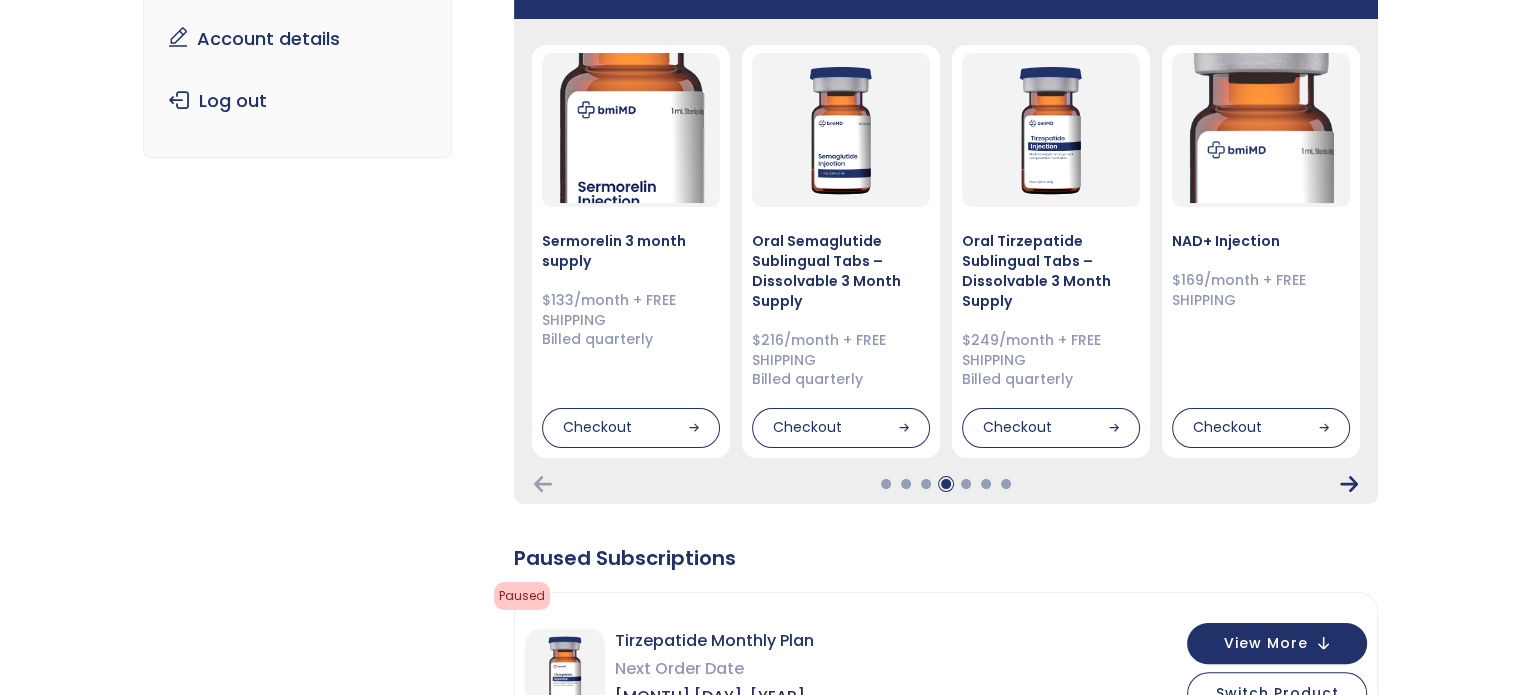 click 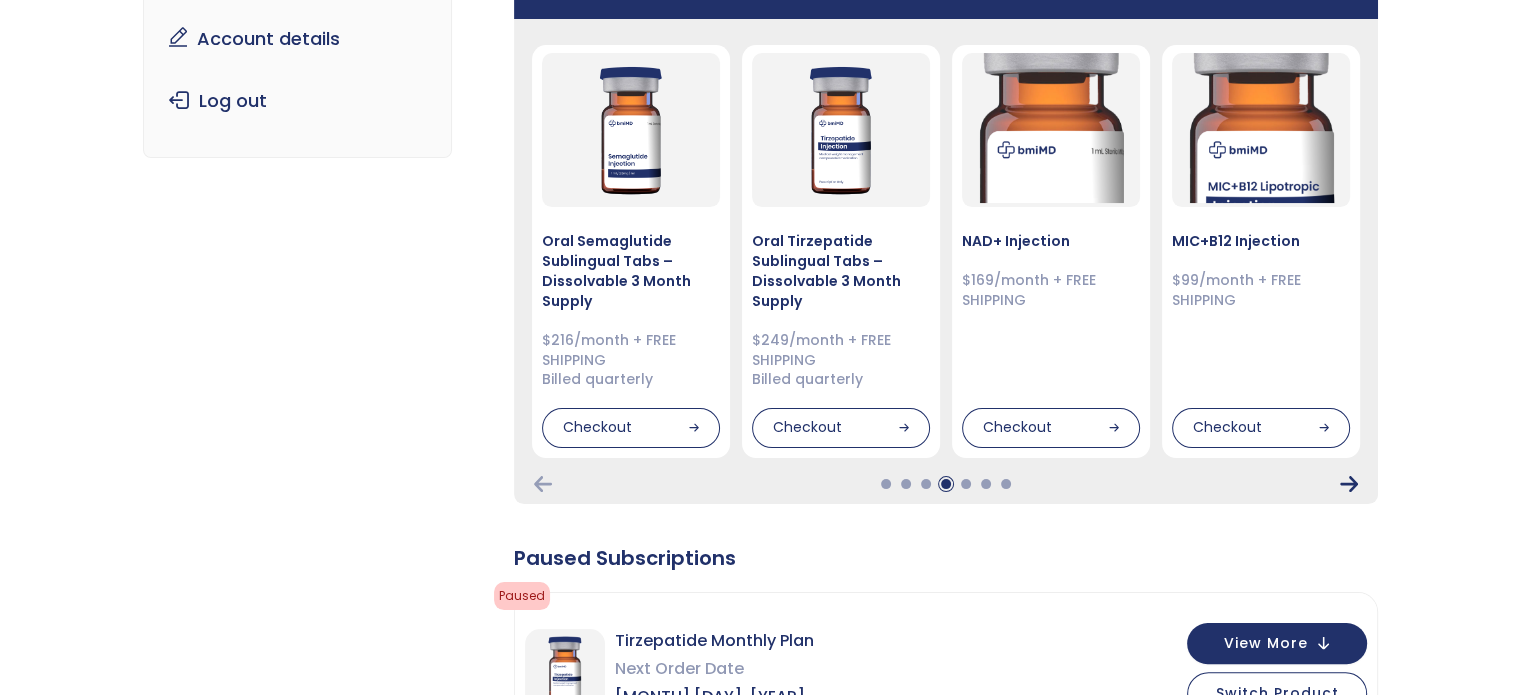 click 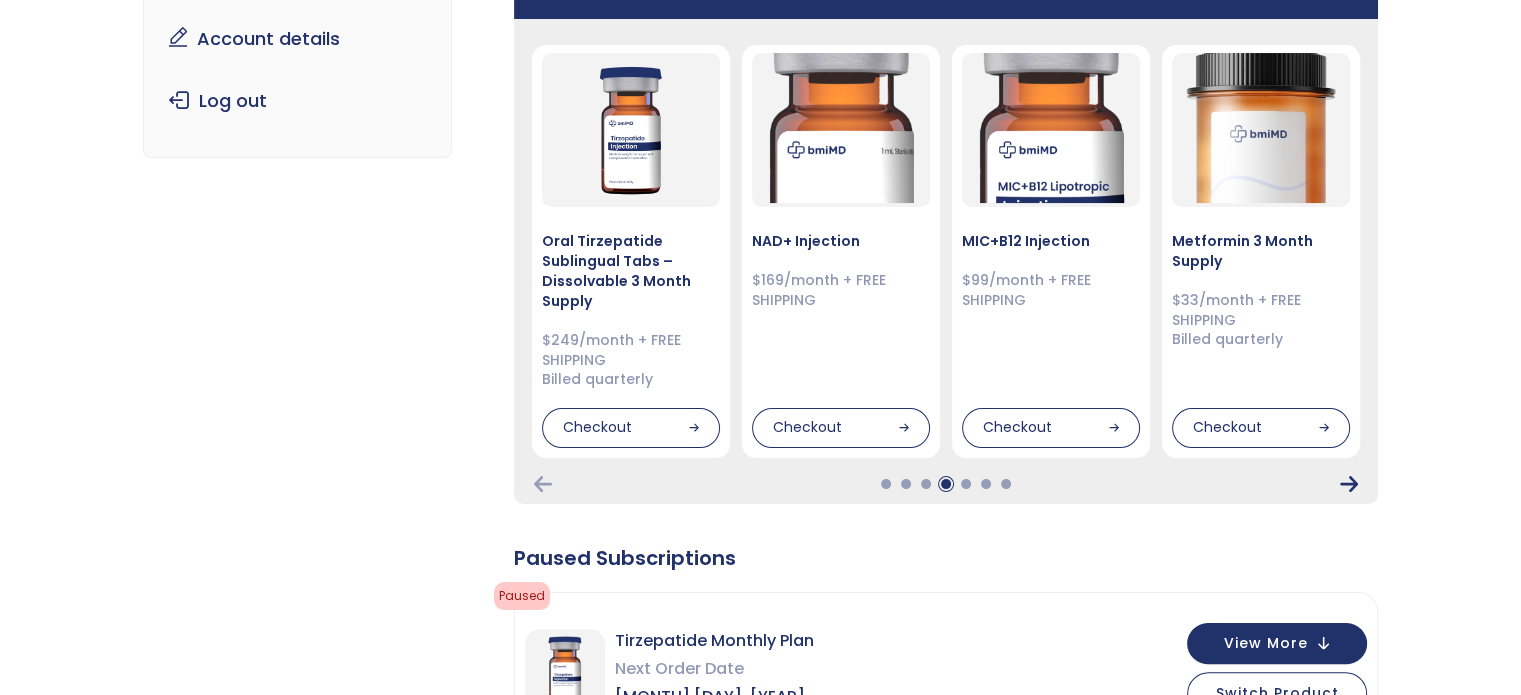 click 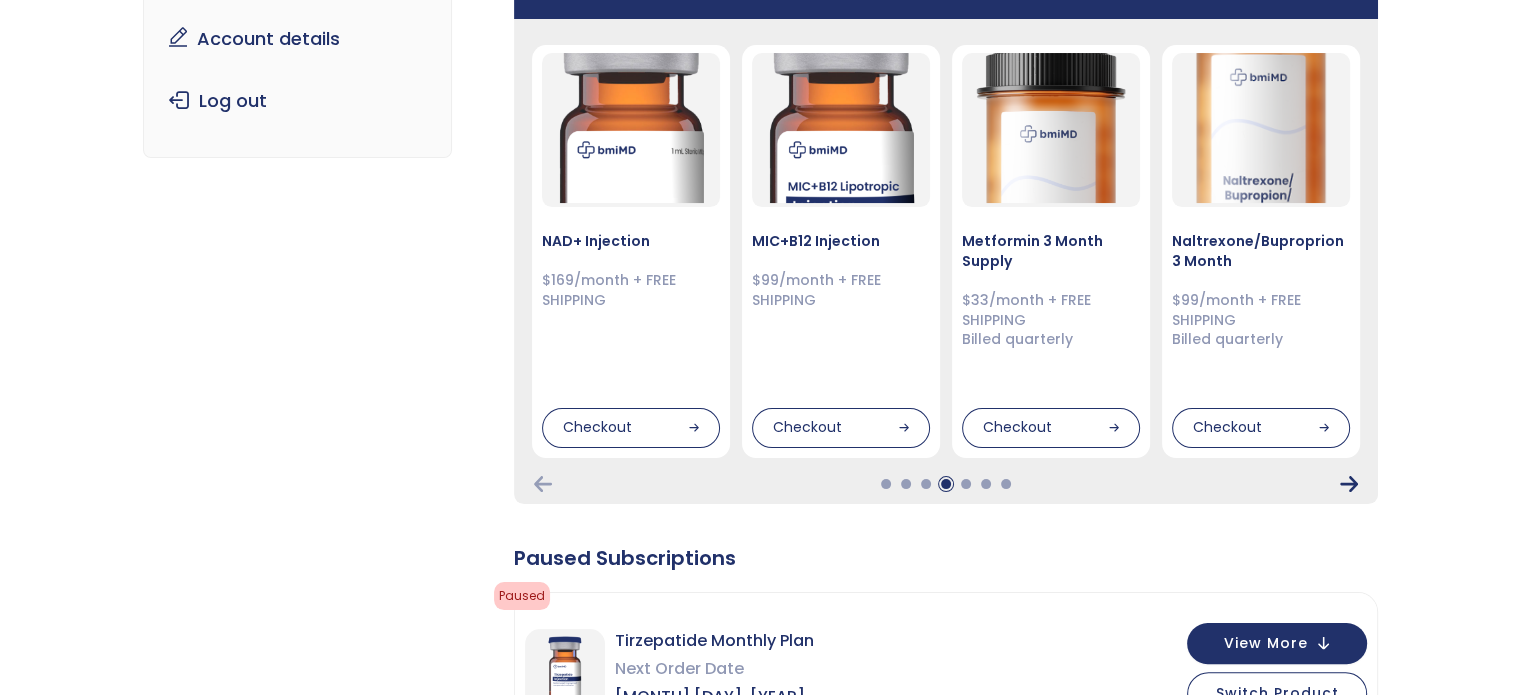 click 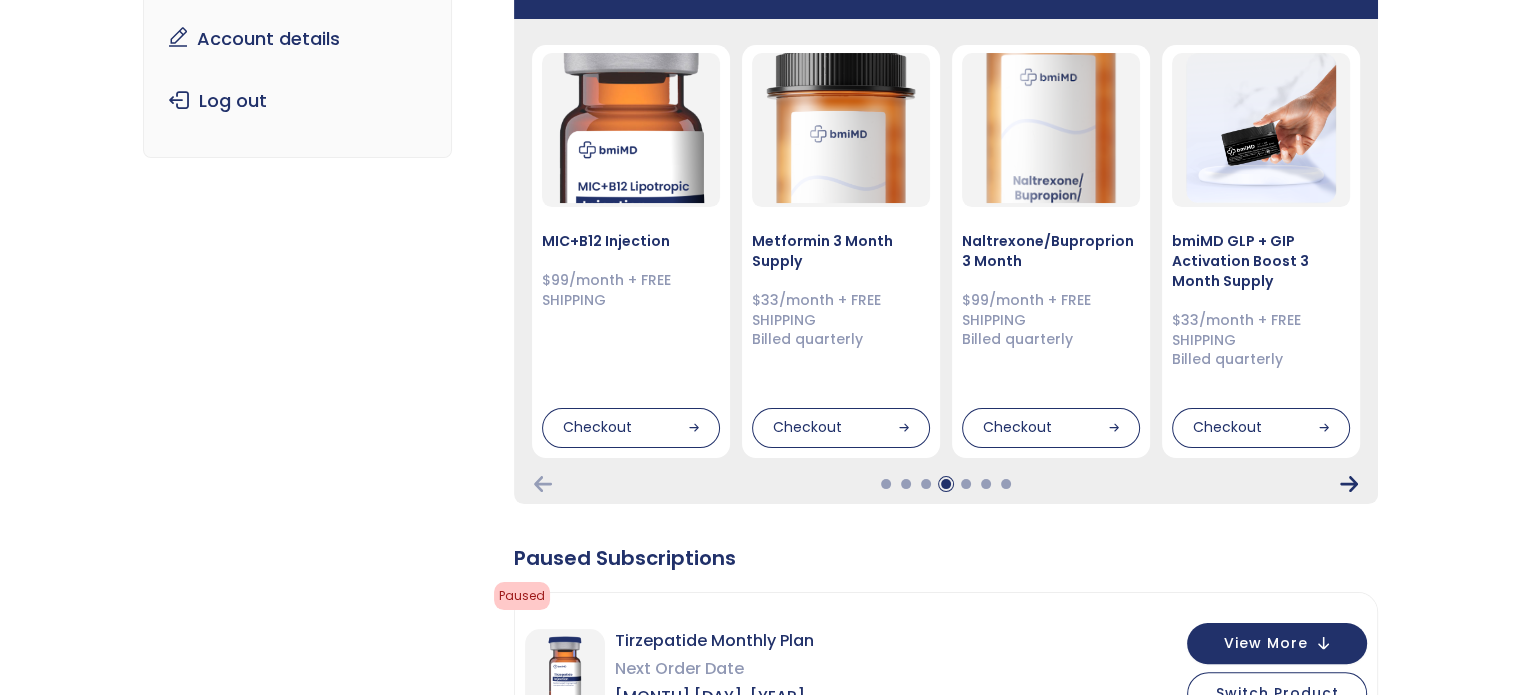 click 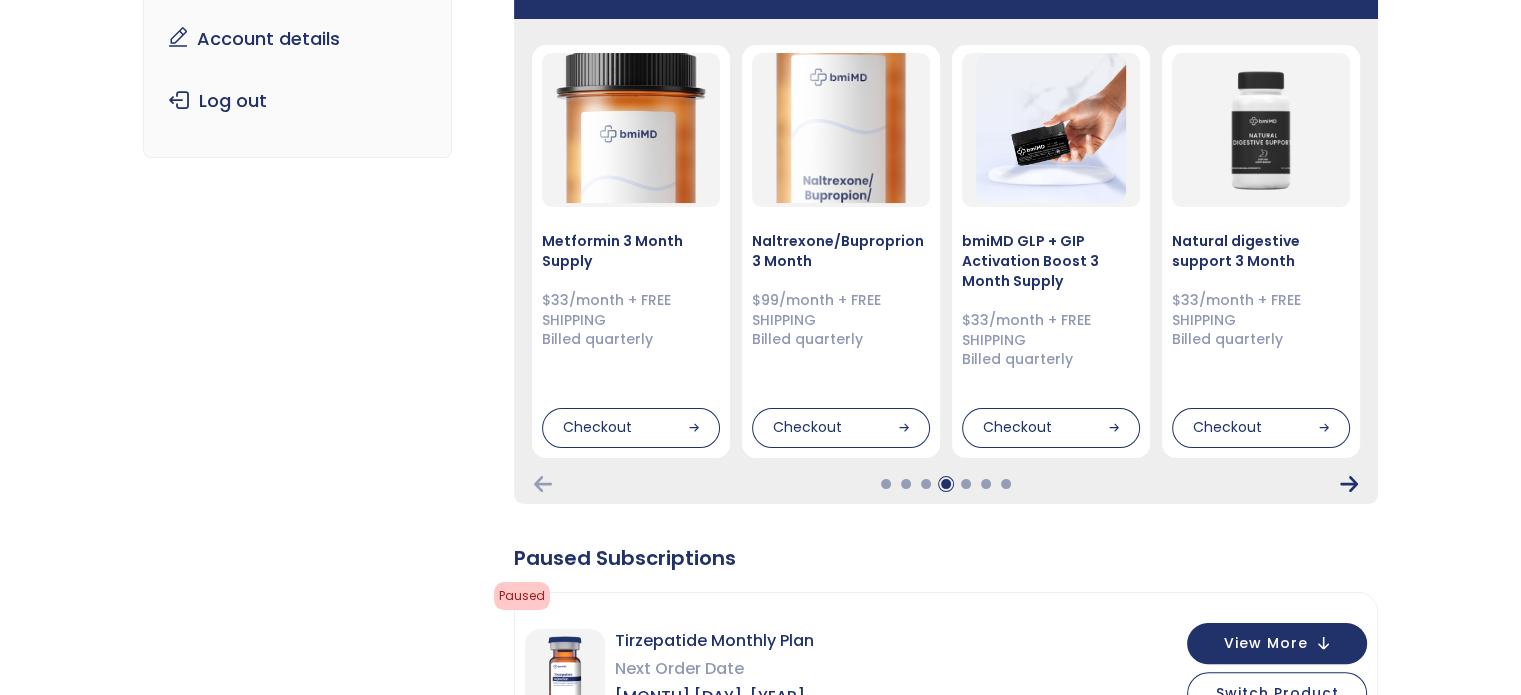 click 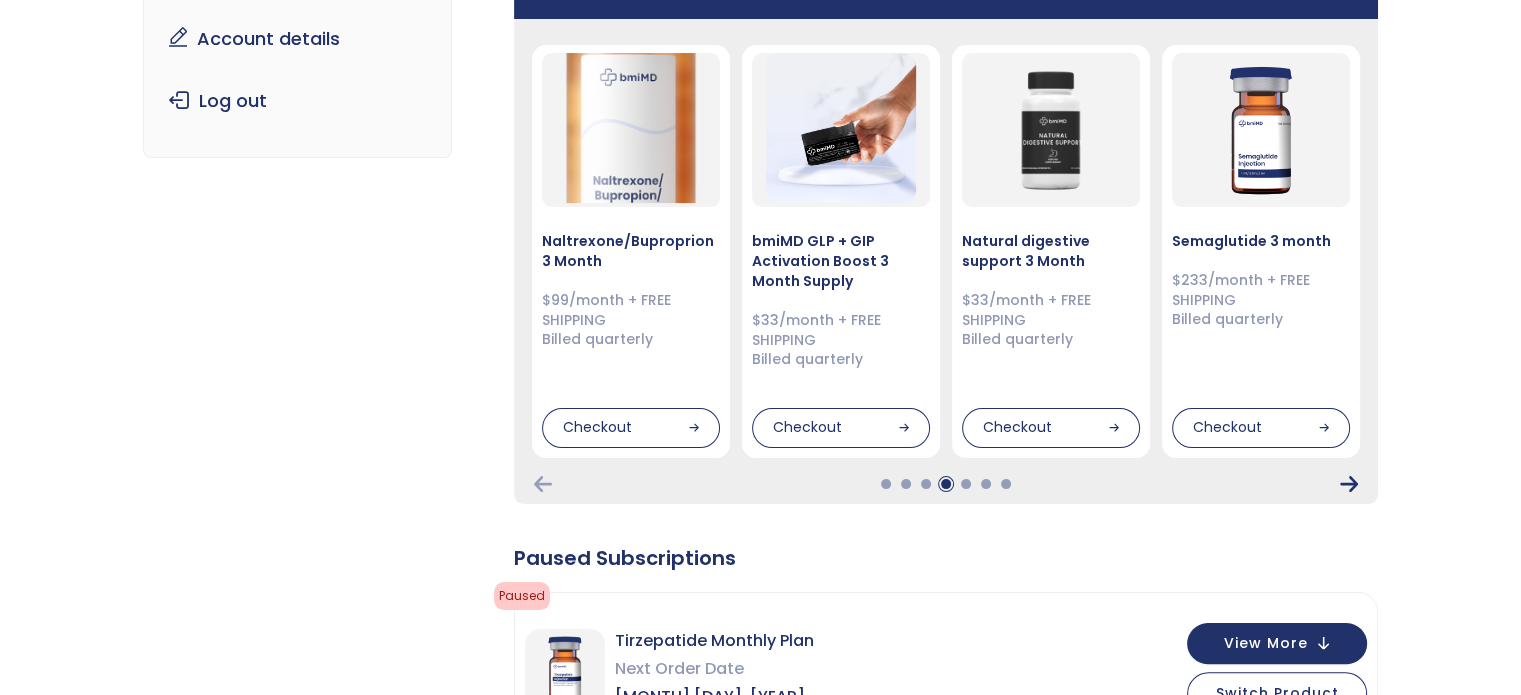 click 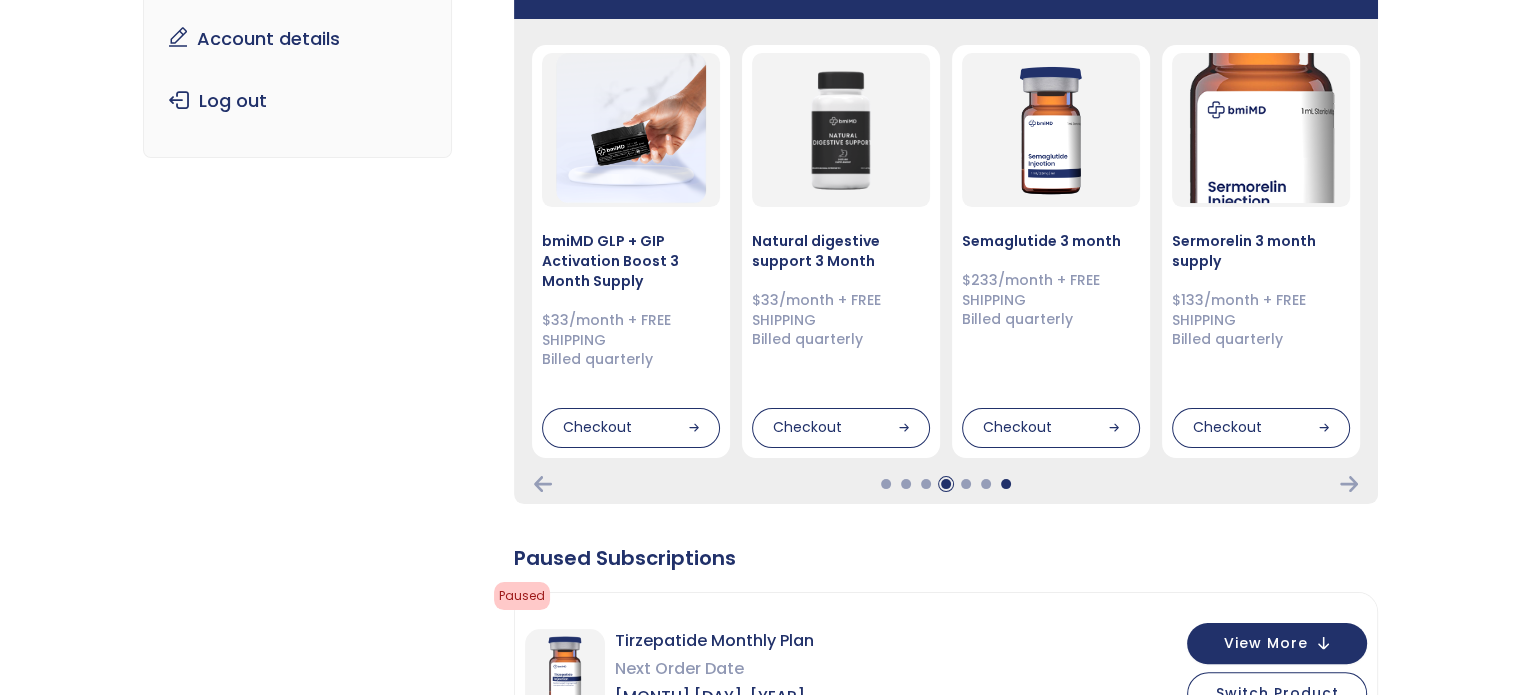 click at bounding box center (1006, 484) 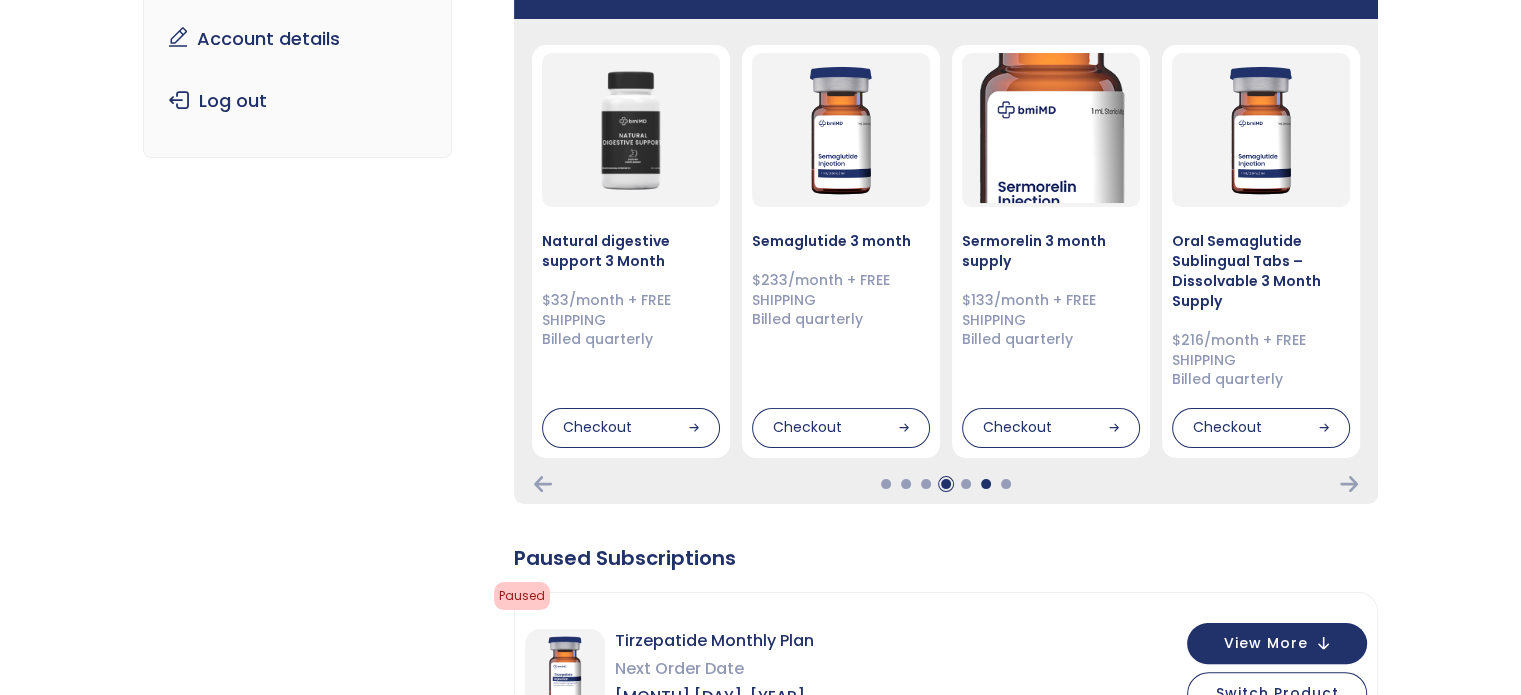 click at bounding box center (1006, 484) 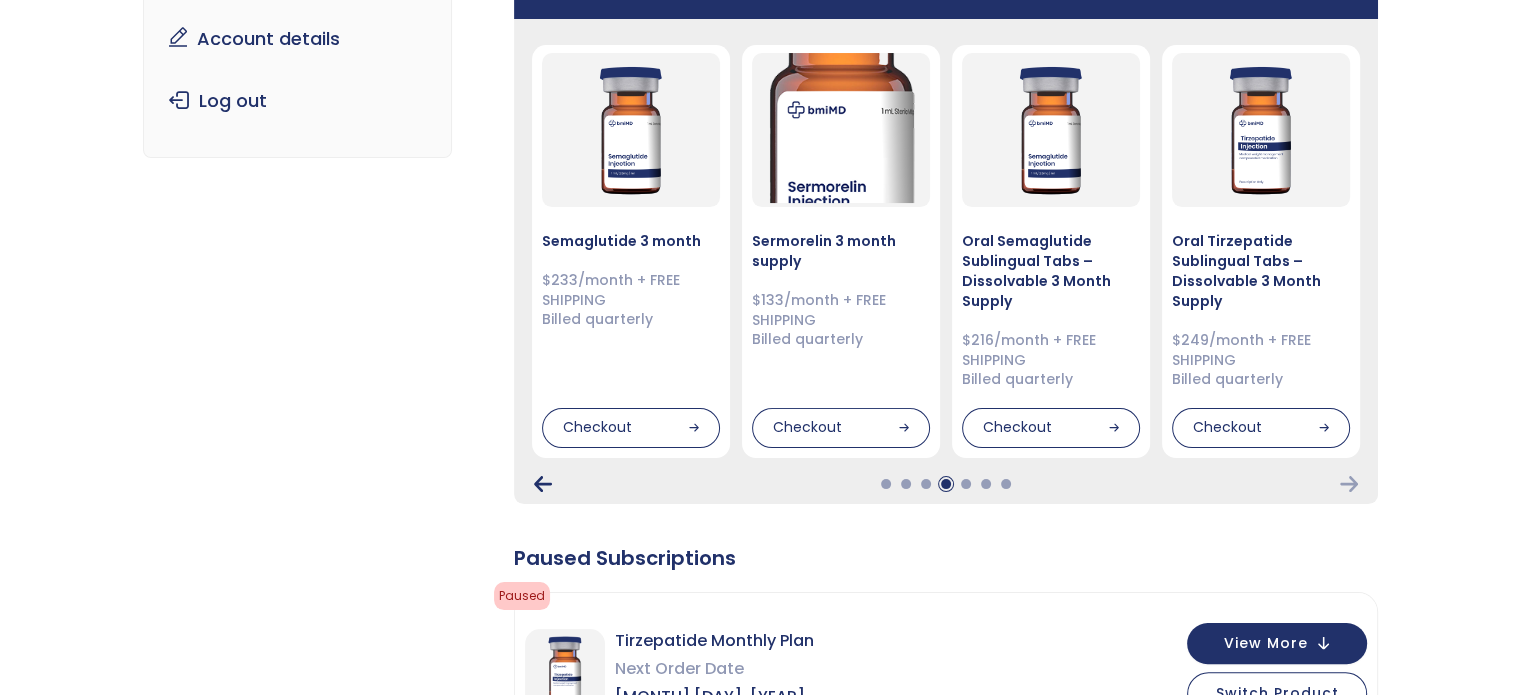 click 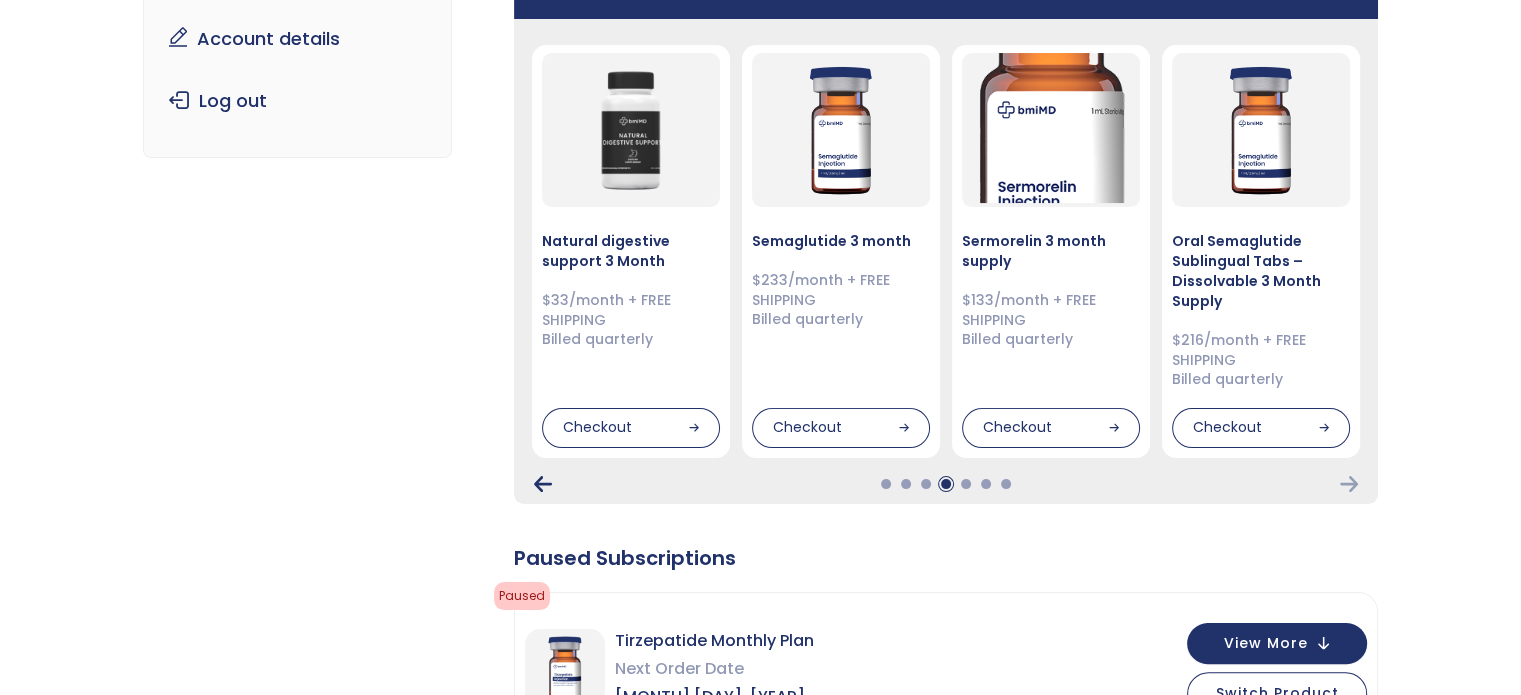 click 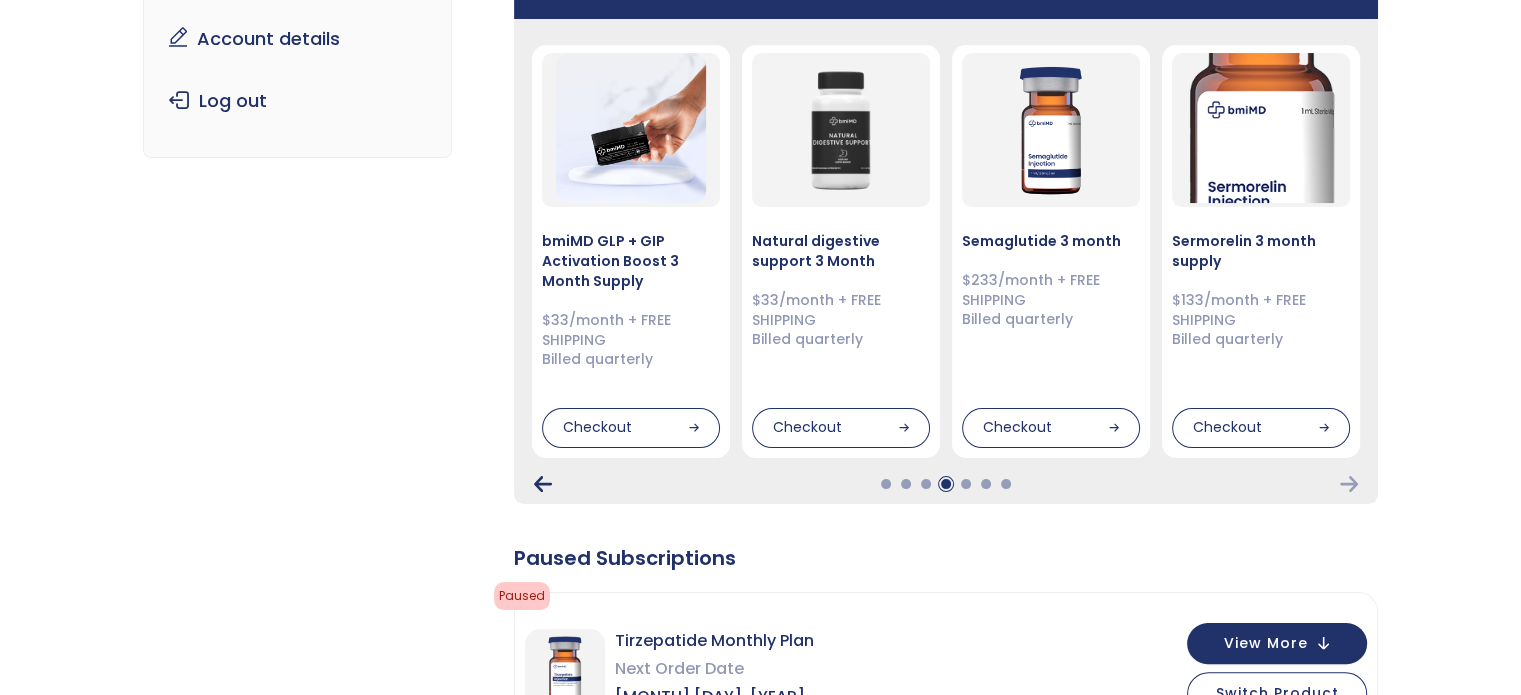click 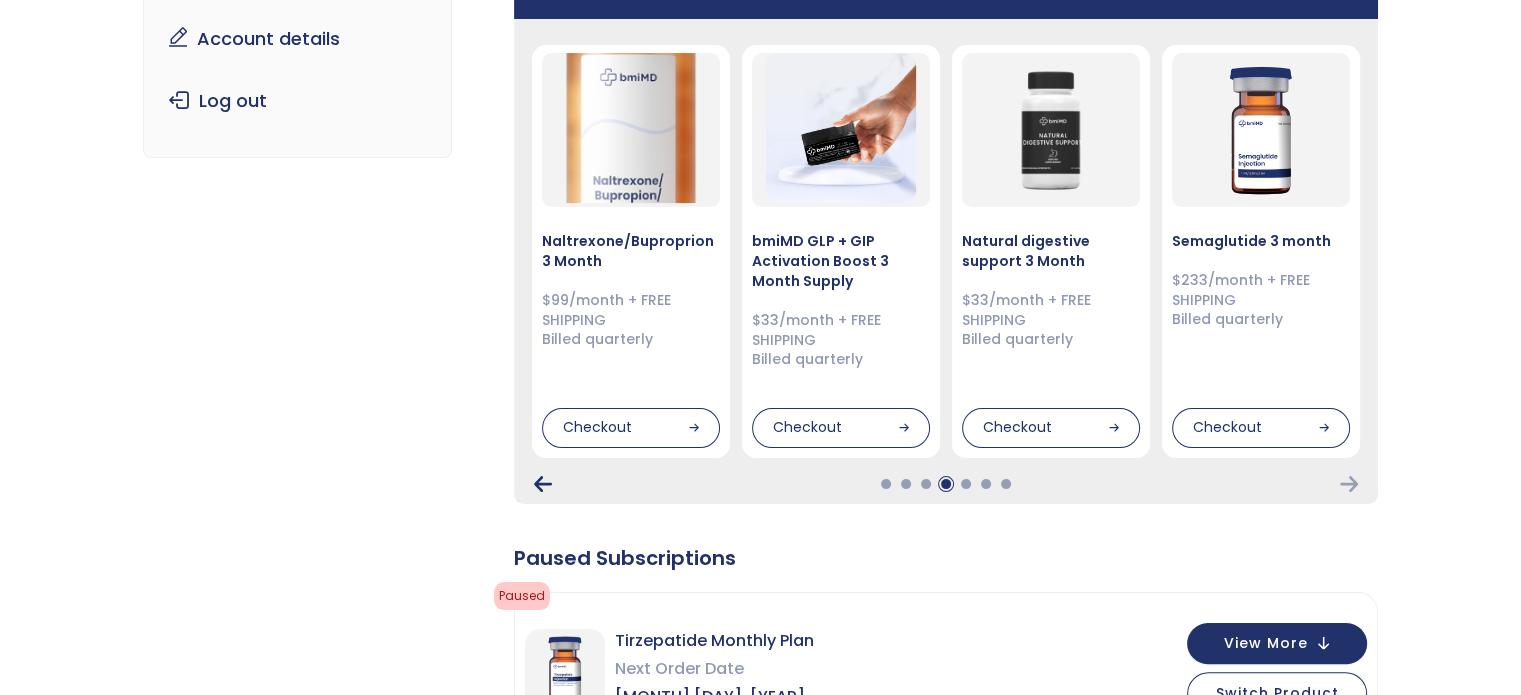 click 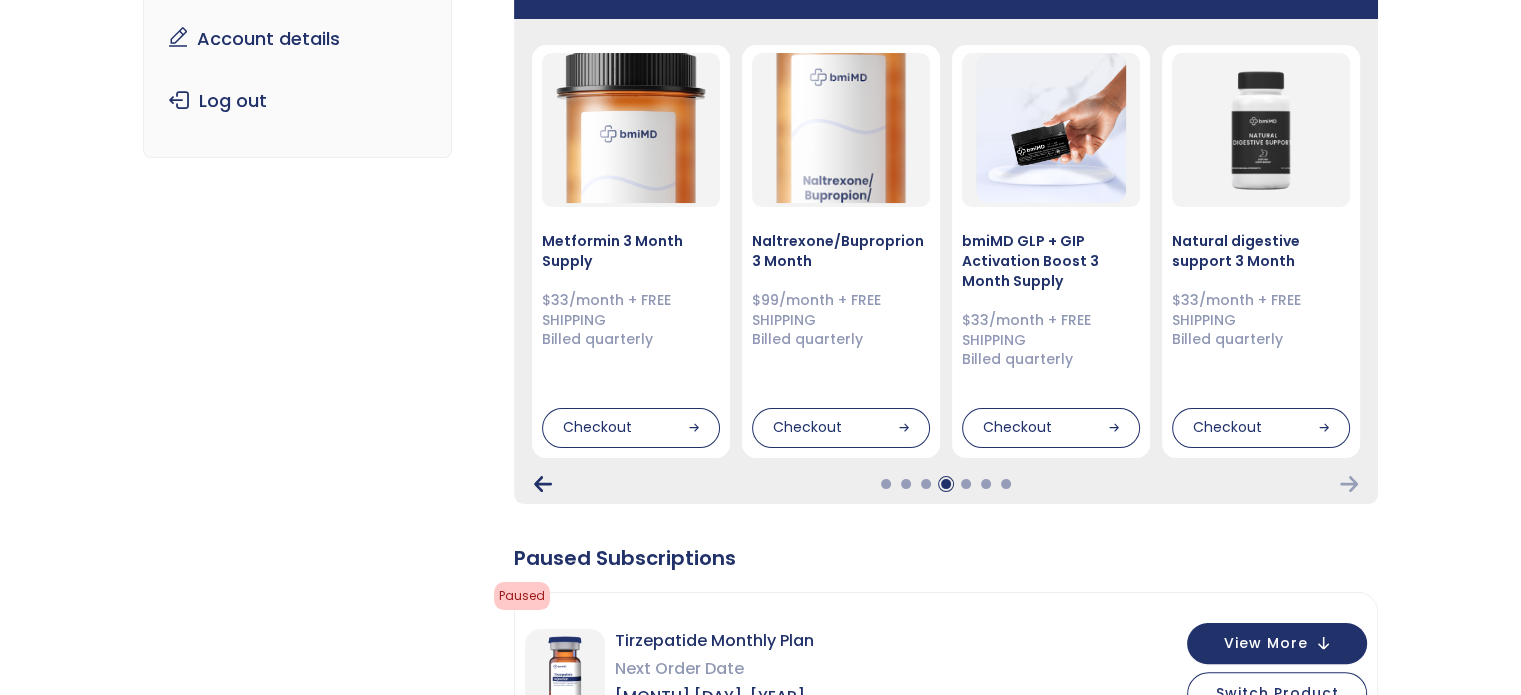 click 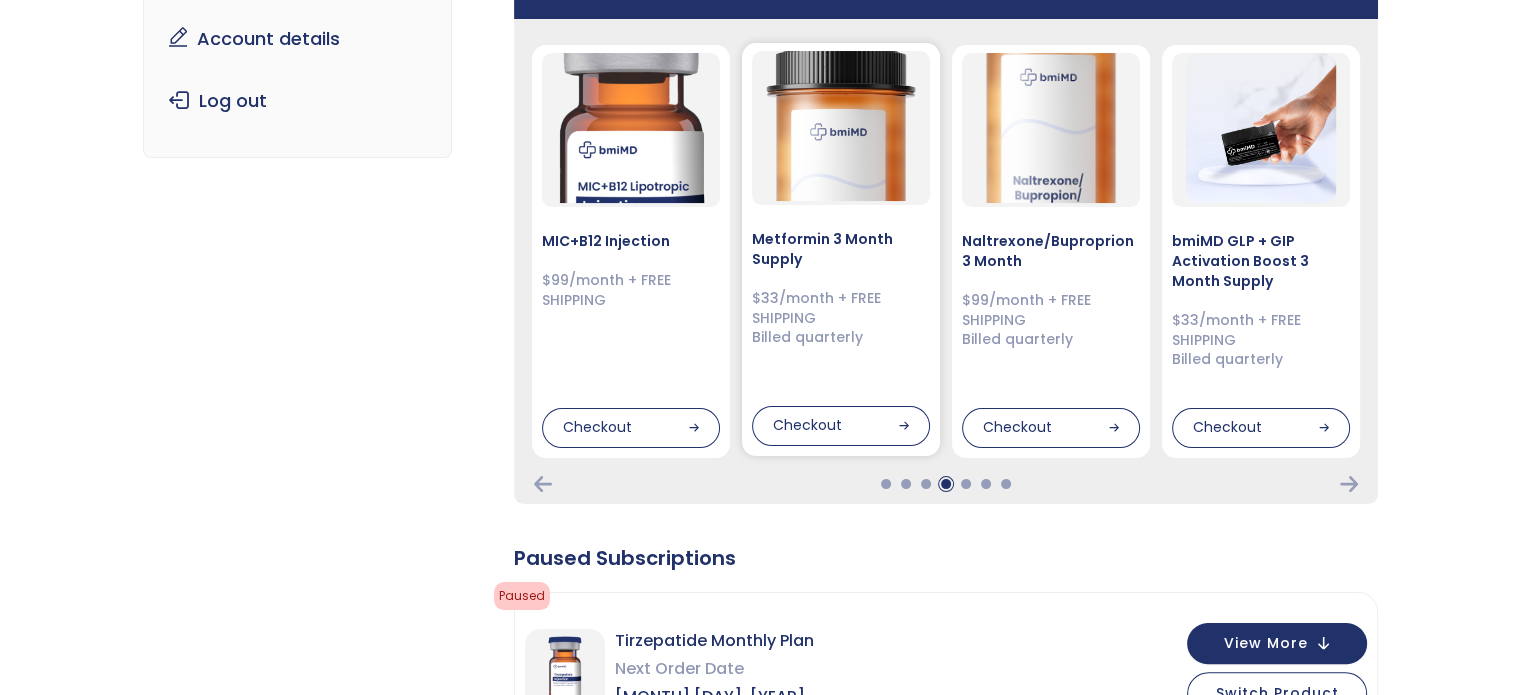 click on "Metformin 3 Month Supply" at bounding box center (841, 249) 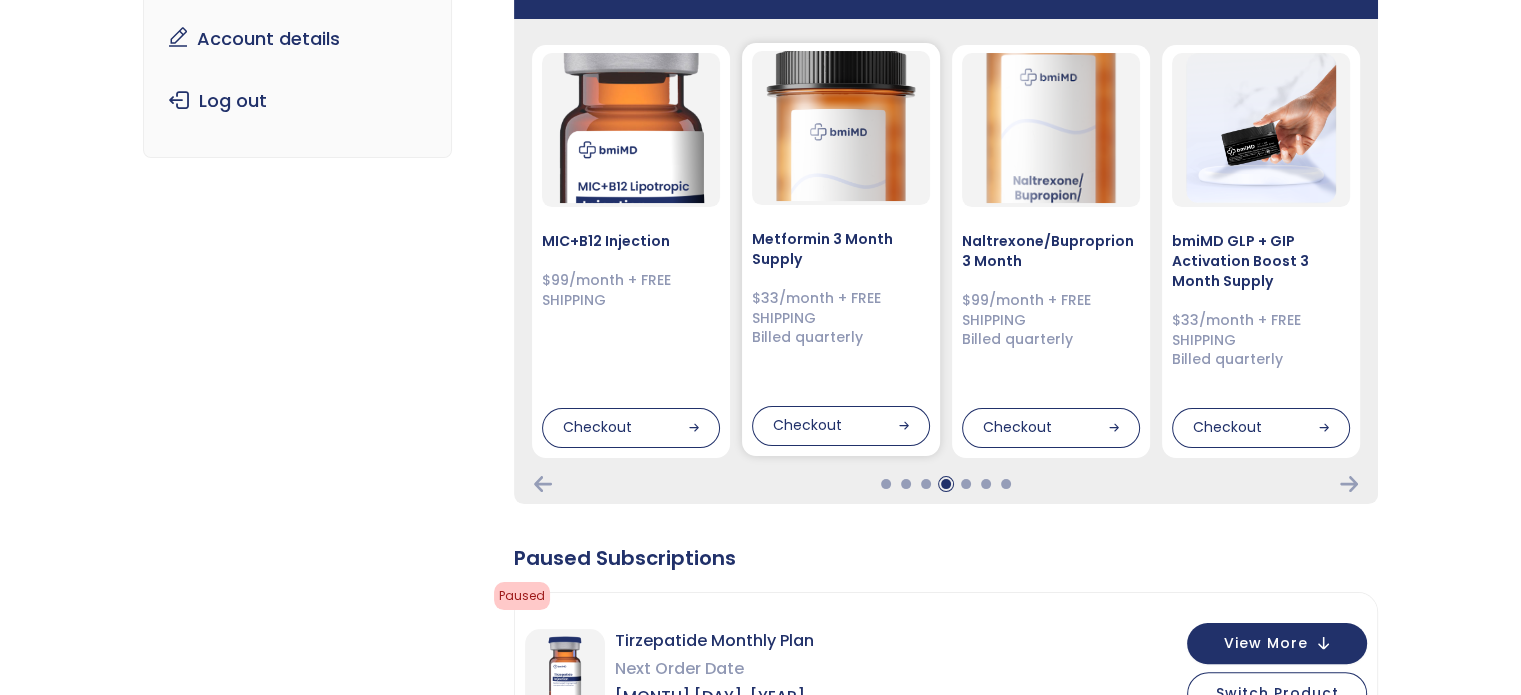 click on "$33/month + FREE SHIPPING  Billed quarterly" at bounding box center (841, 318) 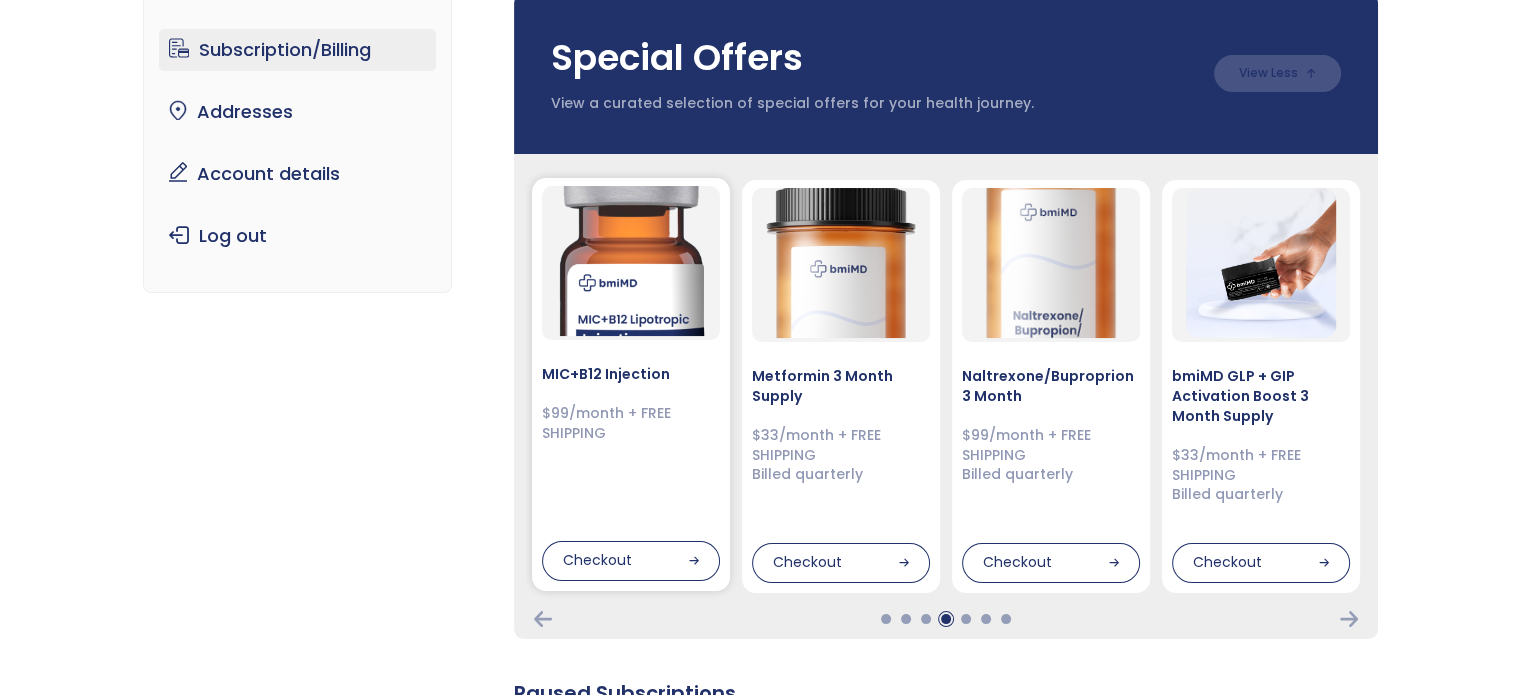 scroll, scrollTop: 200, scrollLeft: 0, axis: vertical 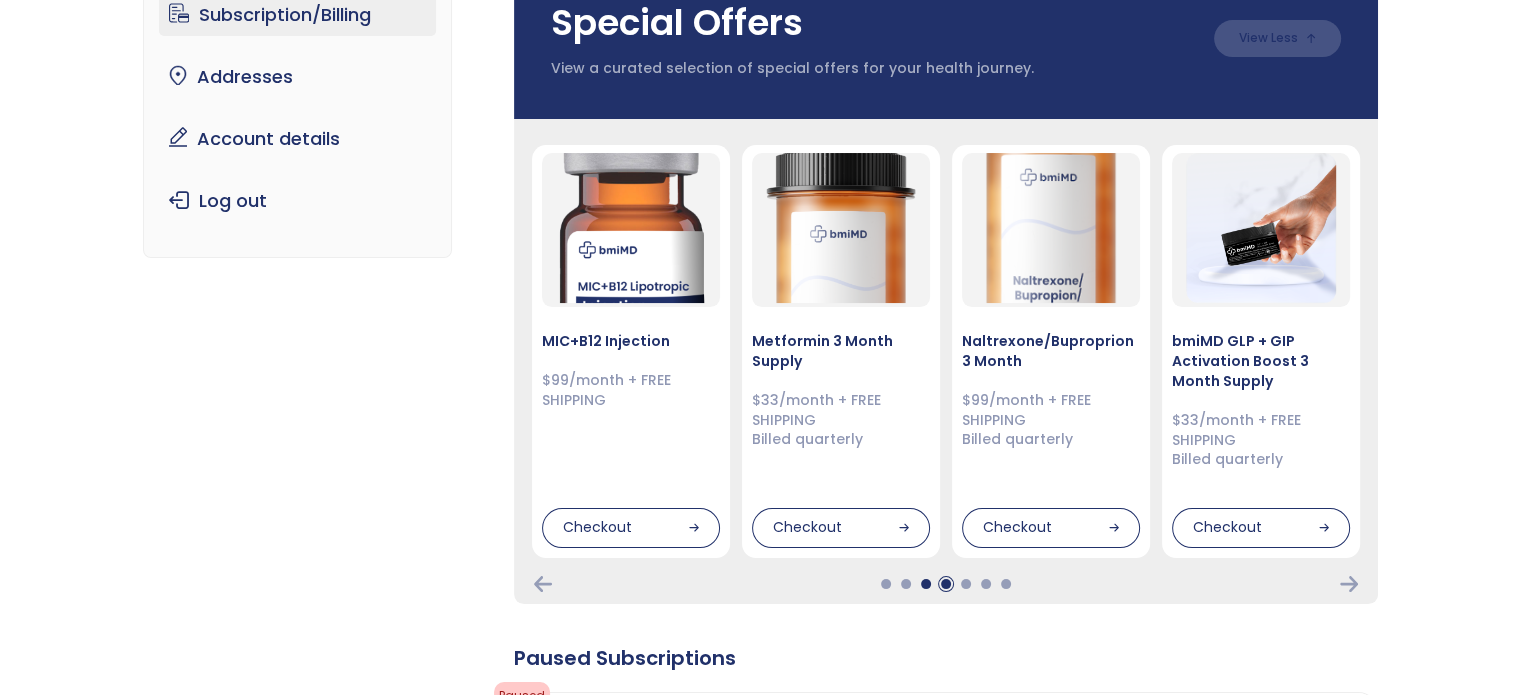 click at bounding box center (926, 584) 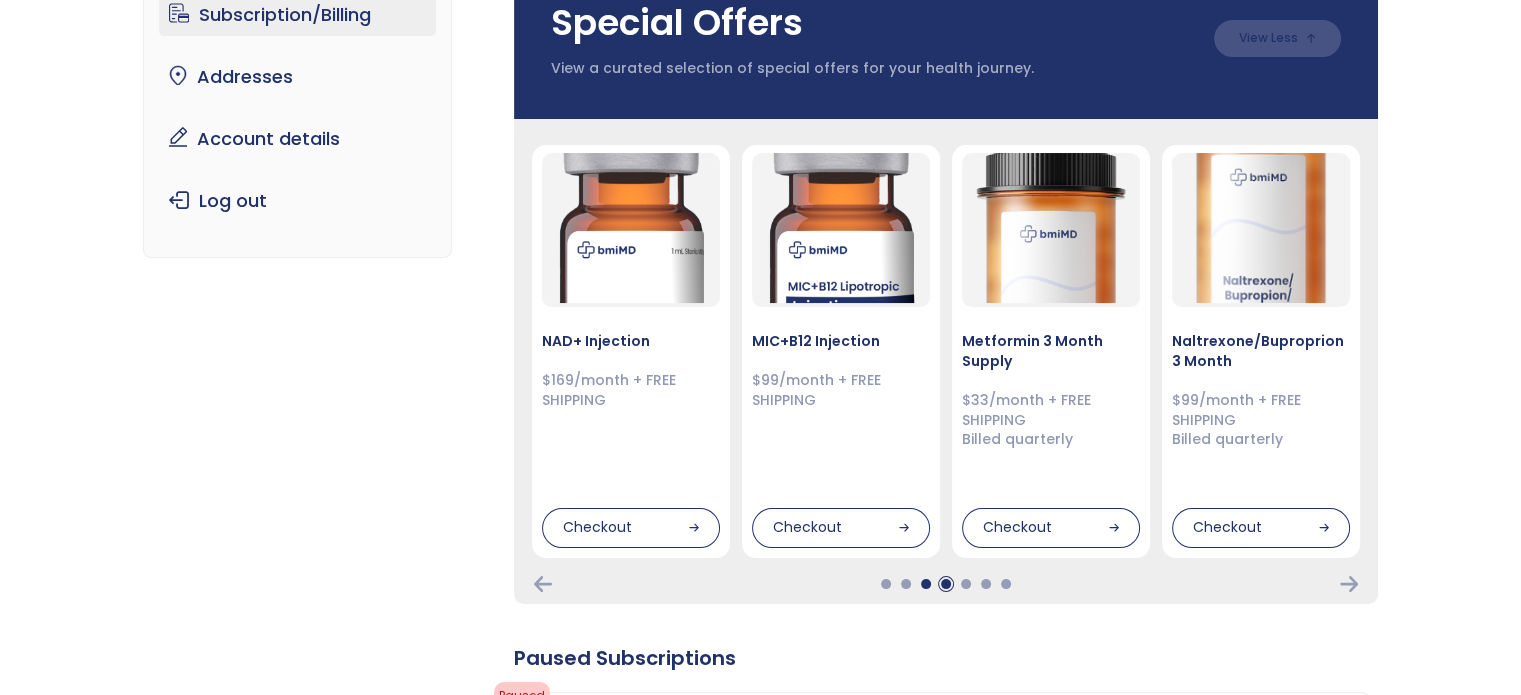 click at bounding box center [926, 584] 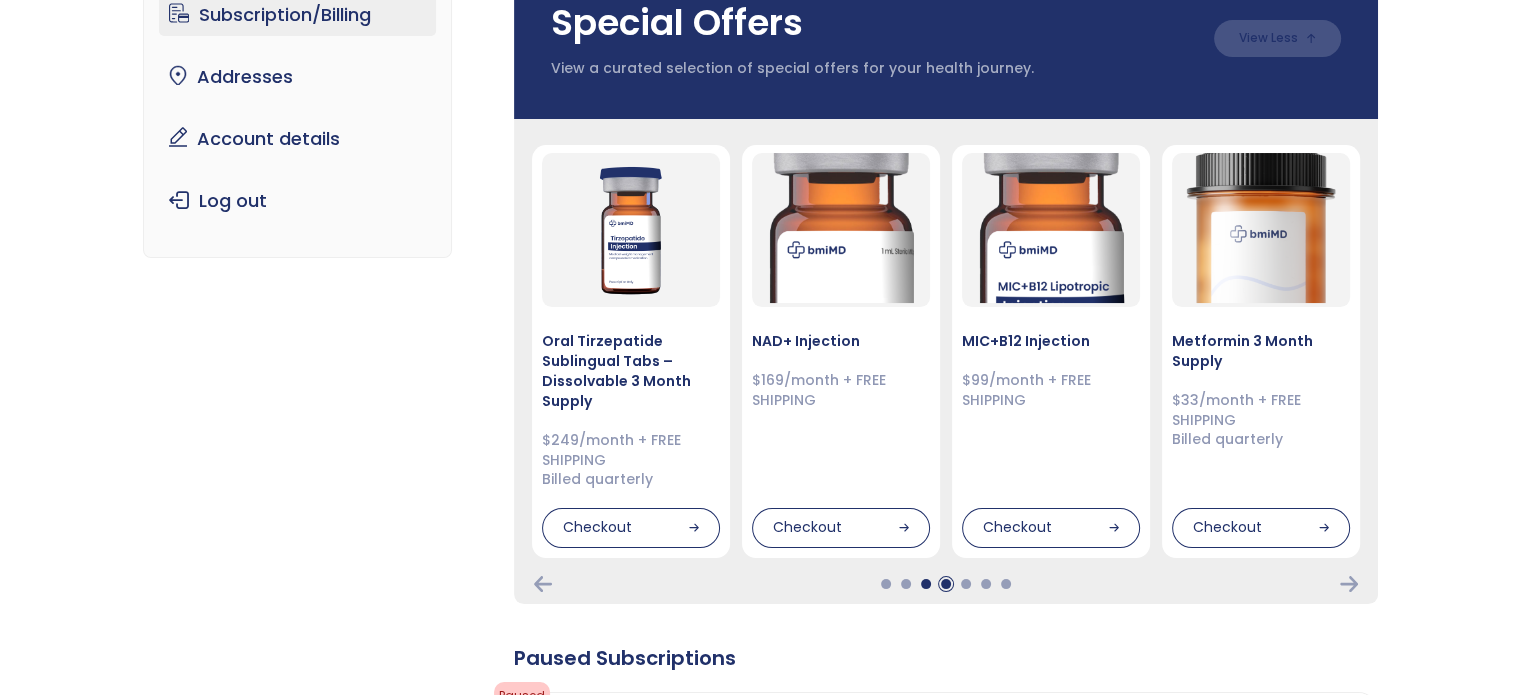 click at bounding box center (926, 584) 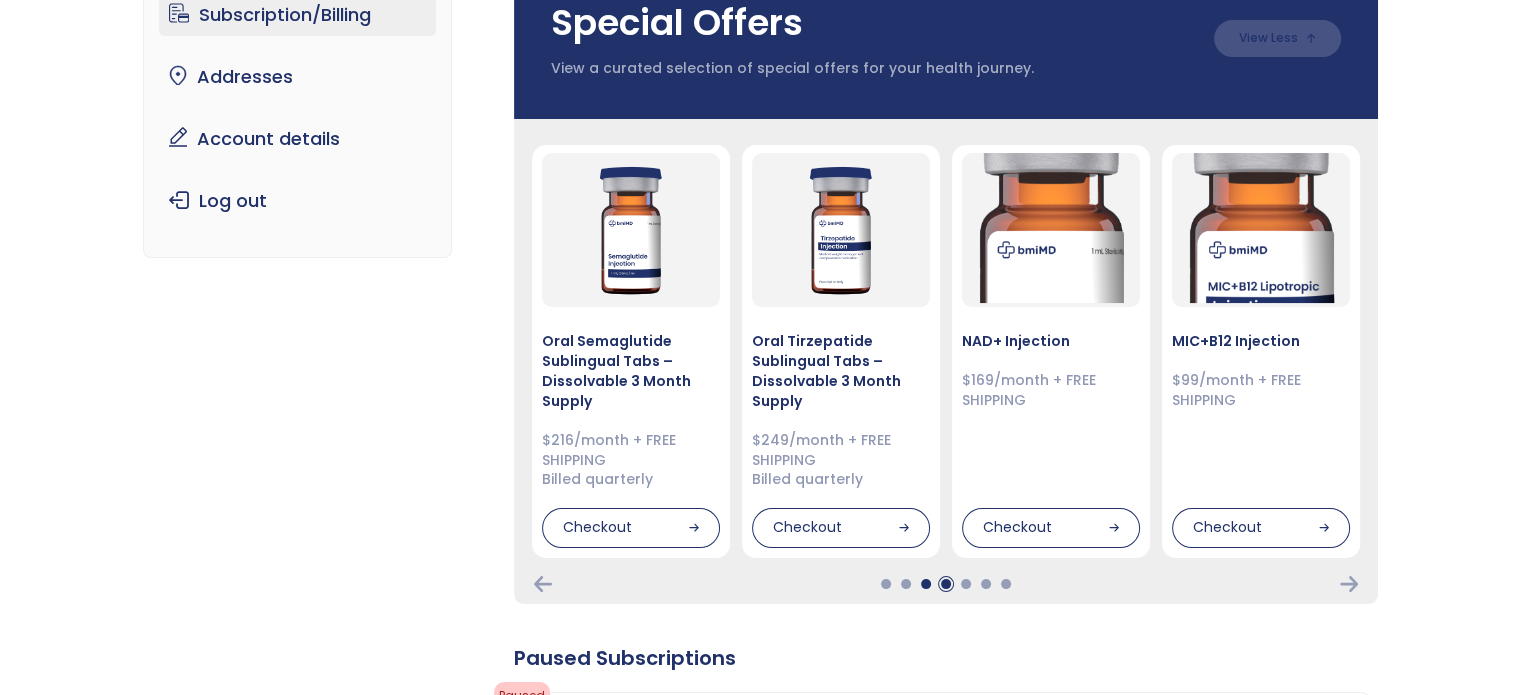 click at bounding box center [926, 584] 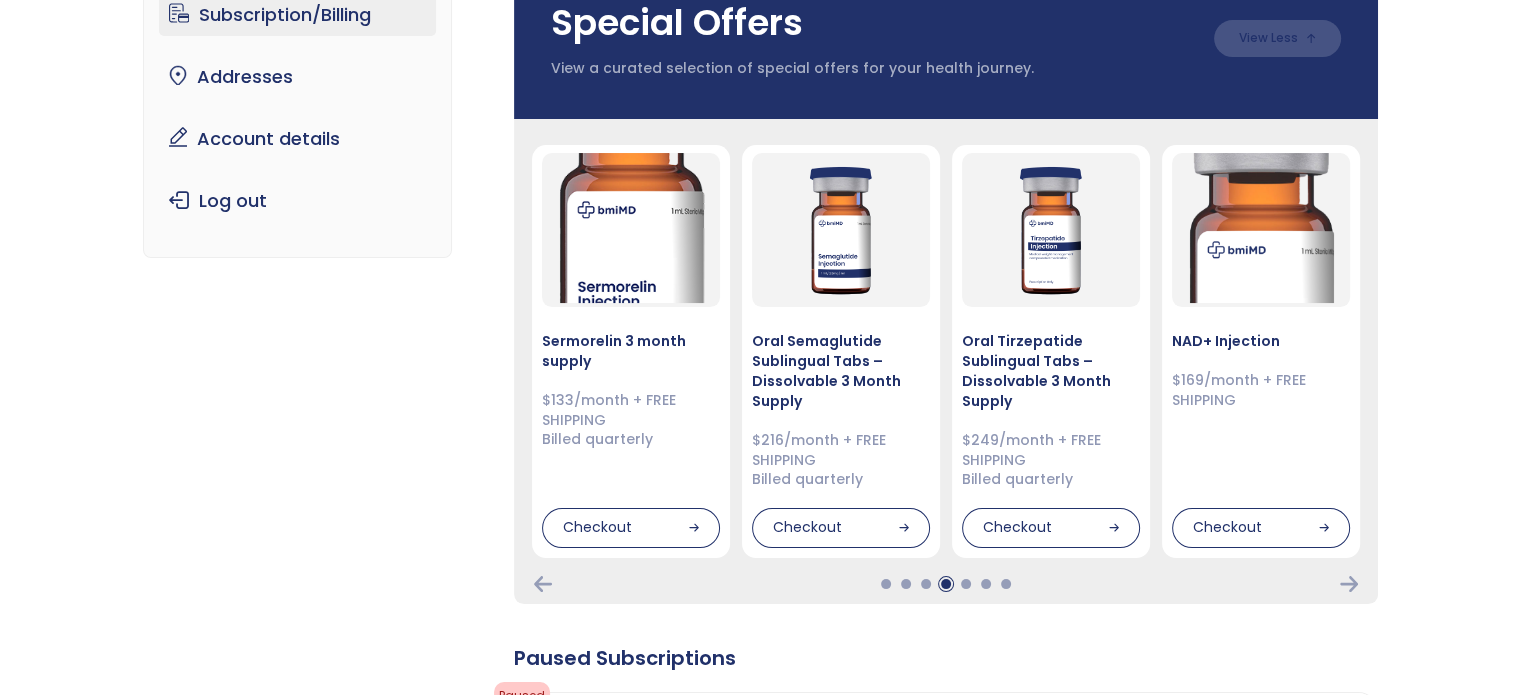click at bounding box center (926, 584) 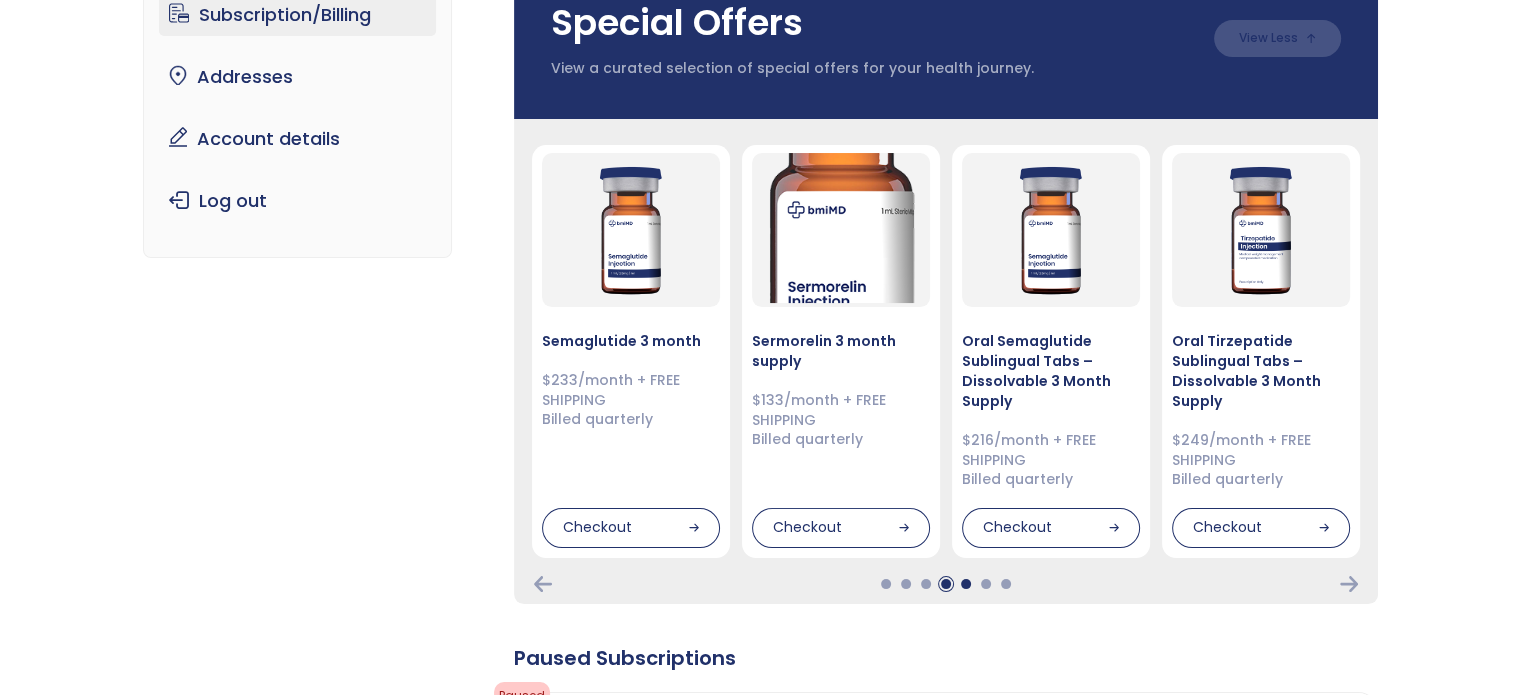 click at bounding box center [926, 584] 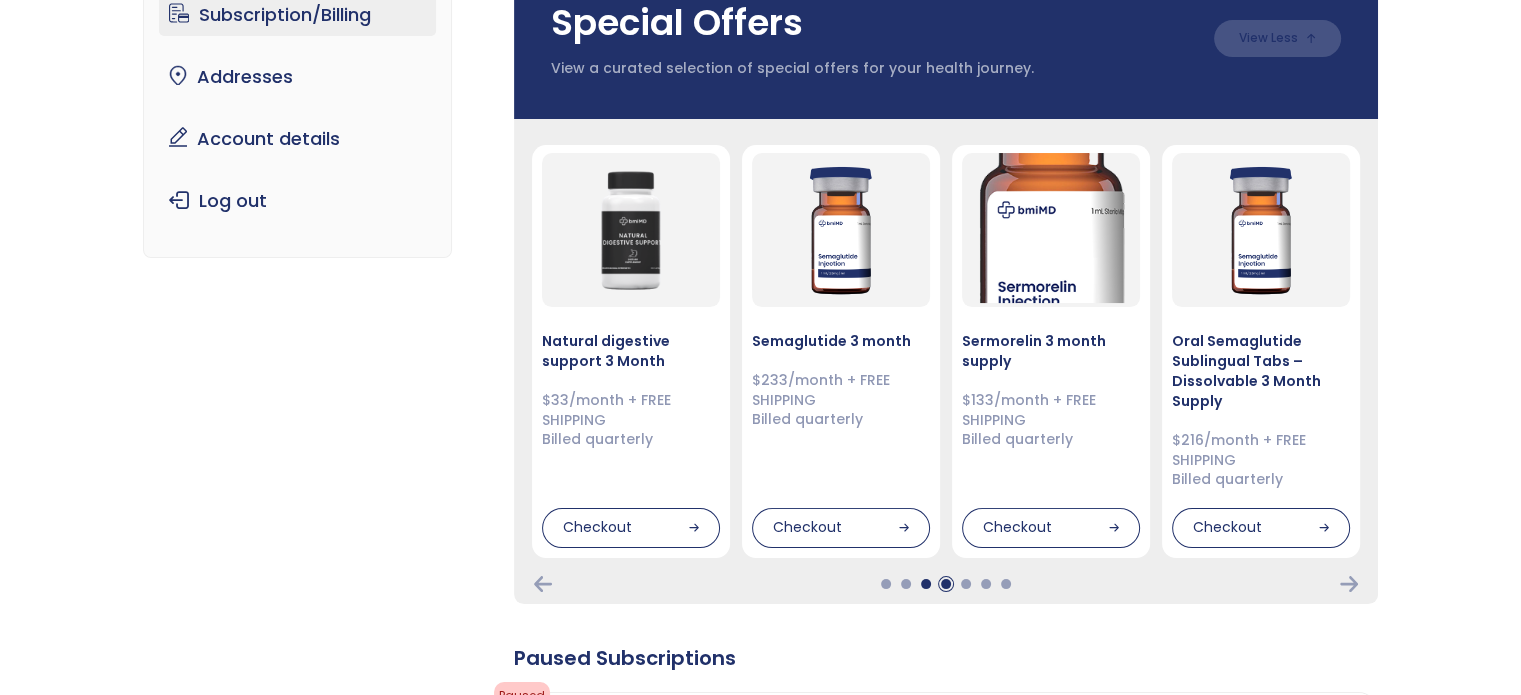 click at bounding box center (926, 584) 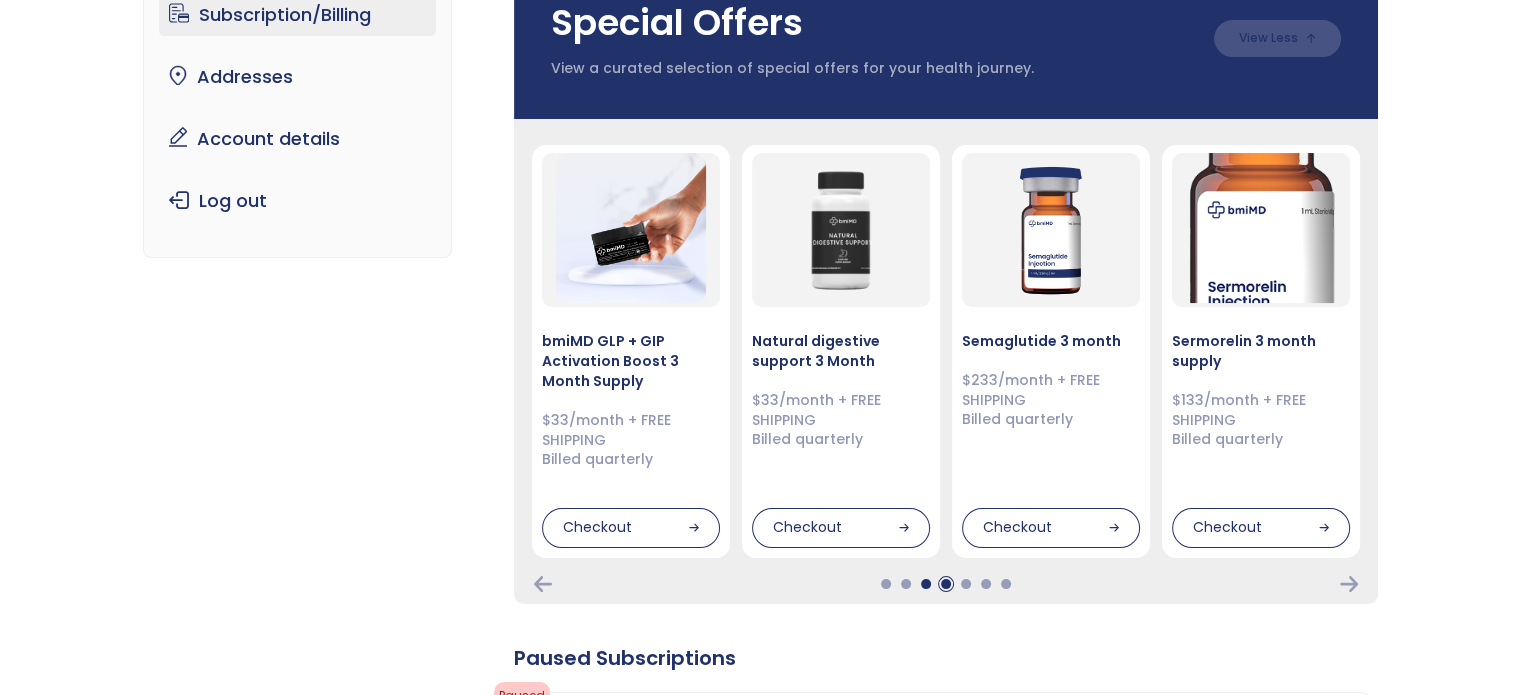 click at bounding box center [926, 584] 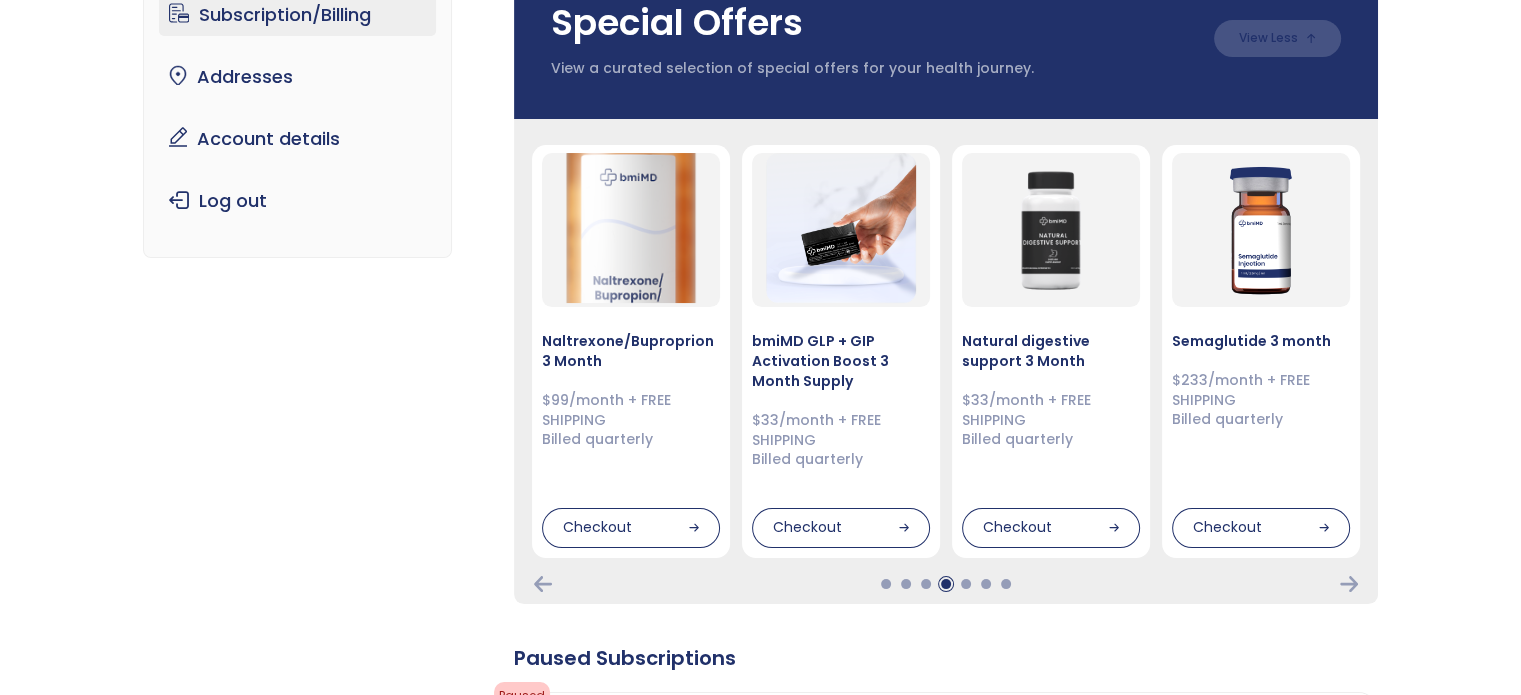 click at bounding box center (926, 584) 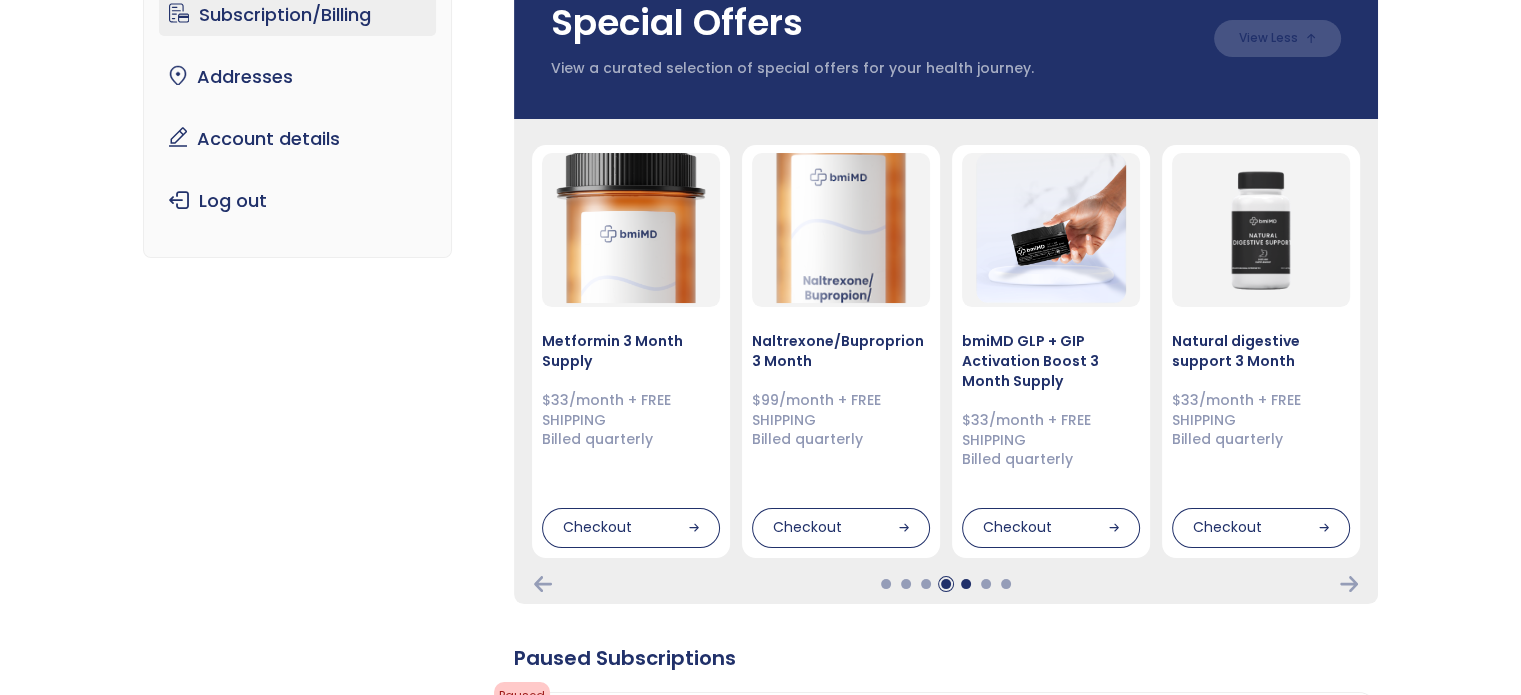 click at bounding box center [926, 584] 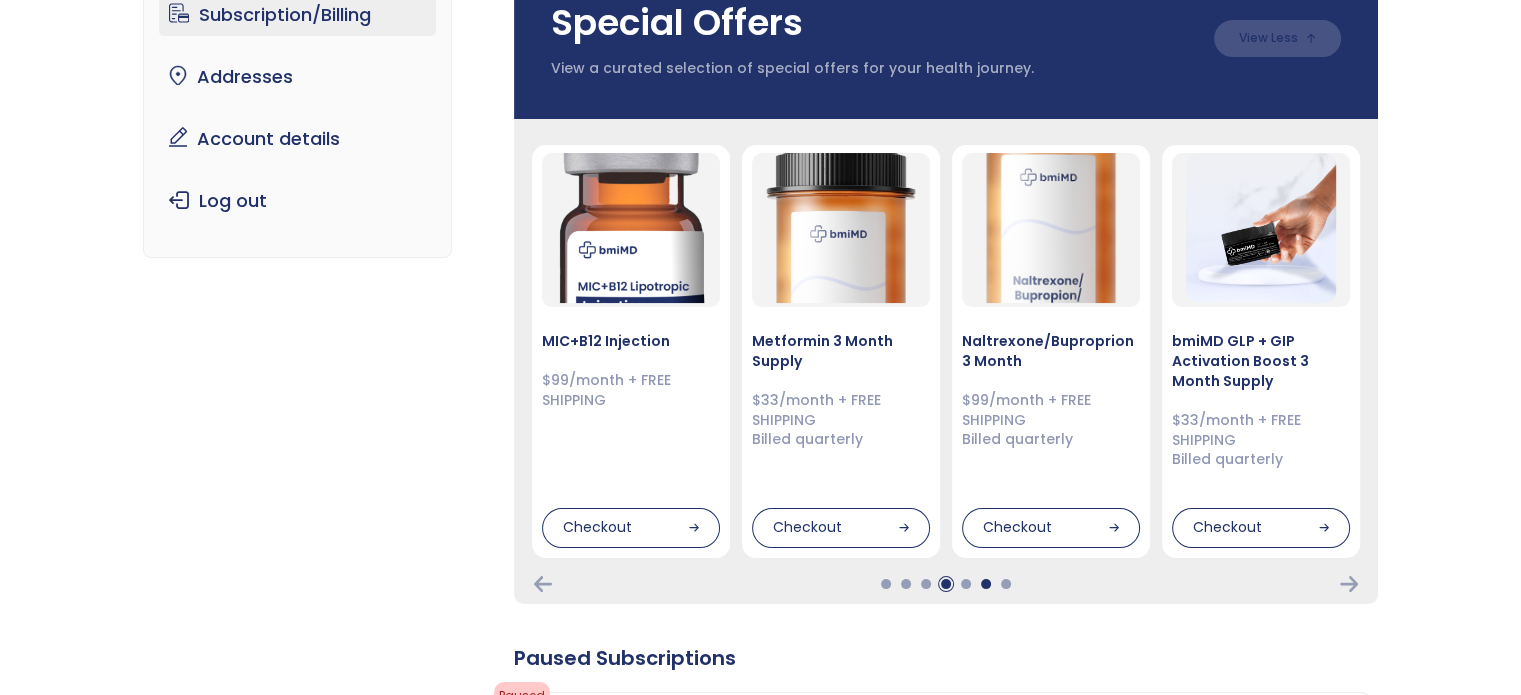 click at bounding box center (926, 584) 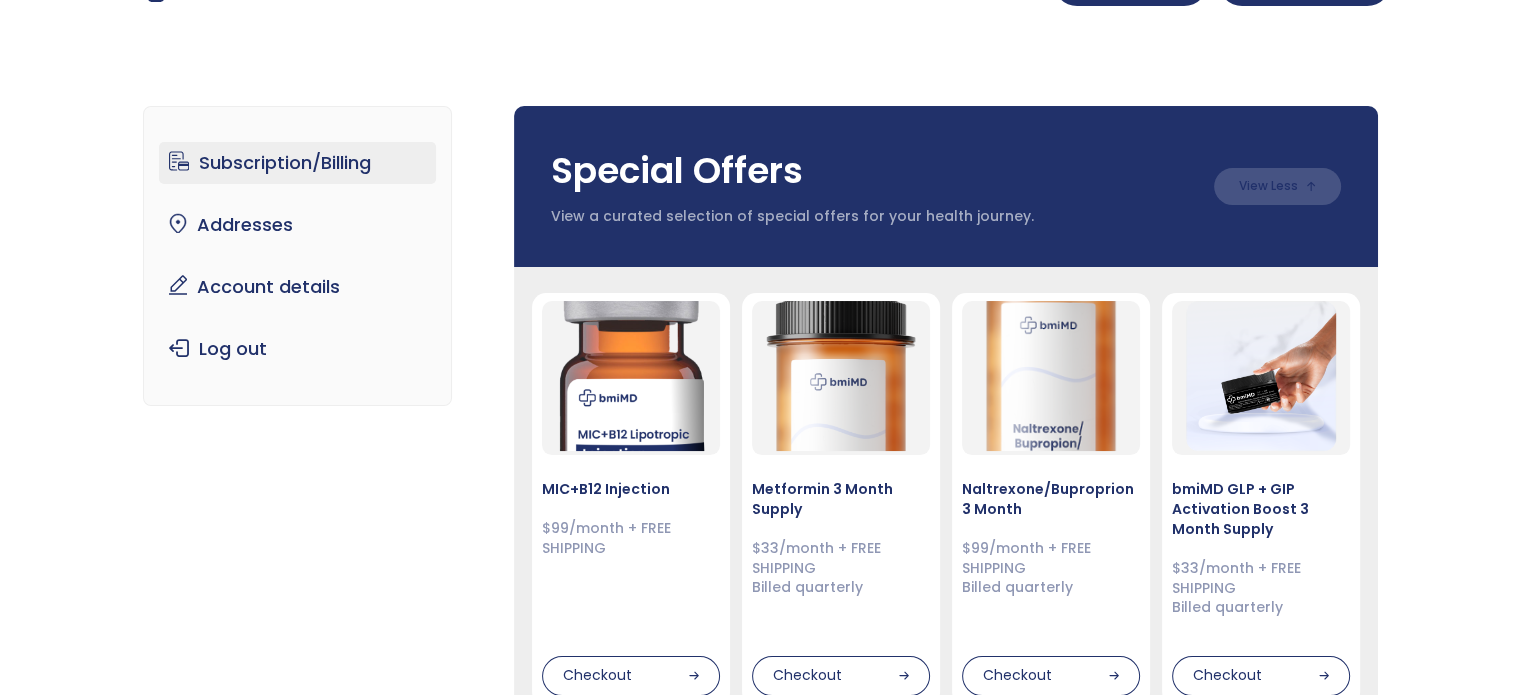 scroll, scrollTop: 0, scrollLeft: 0, axis: both 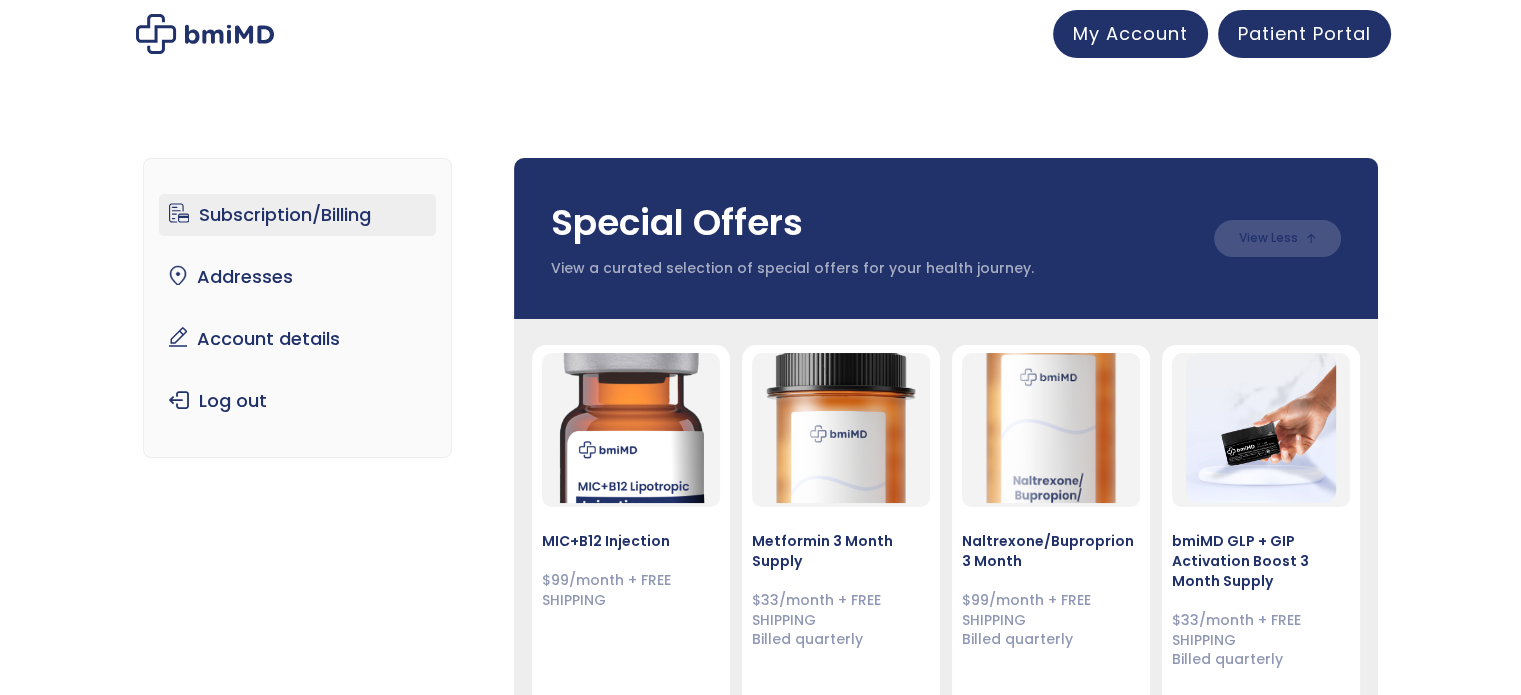 click at bounding box center [205, 34] 